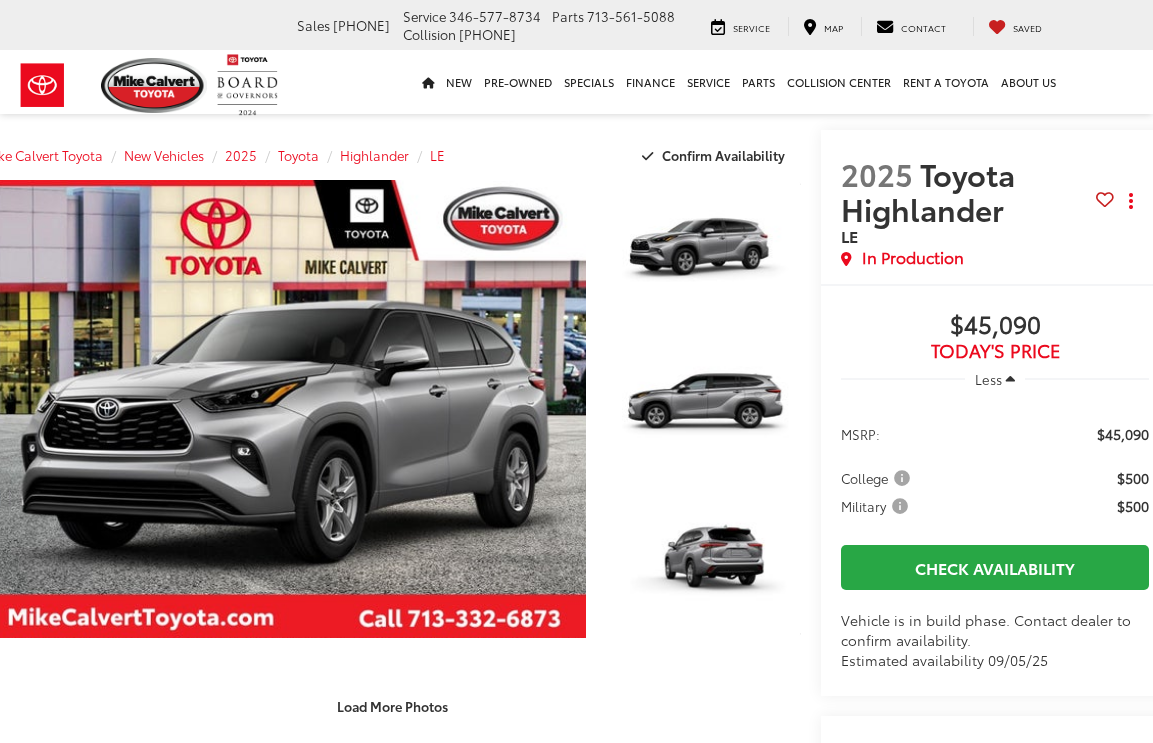 scroll, scrollTop: 7, scrollLeft: 0, axis: vertical 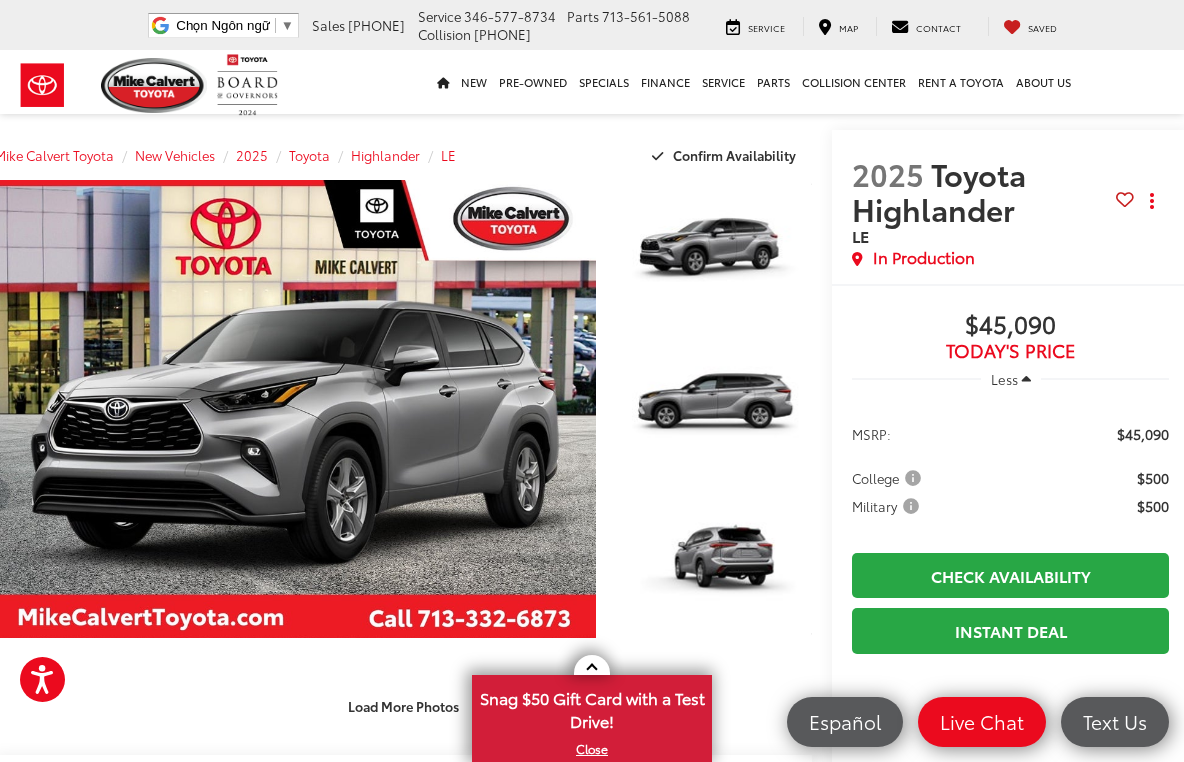 click on "Toyota" at bounding box center [309, 155] 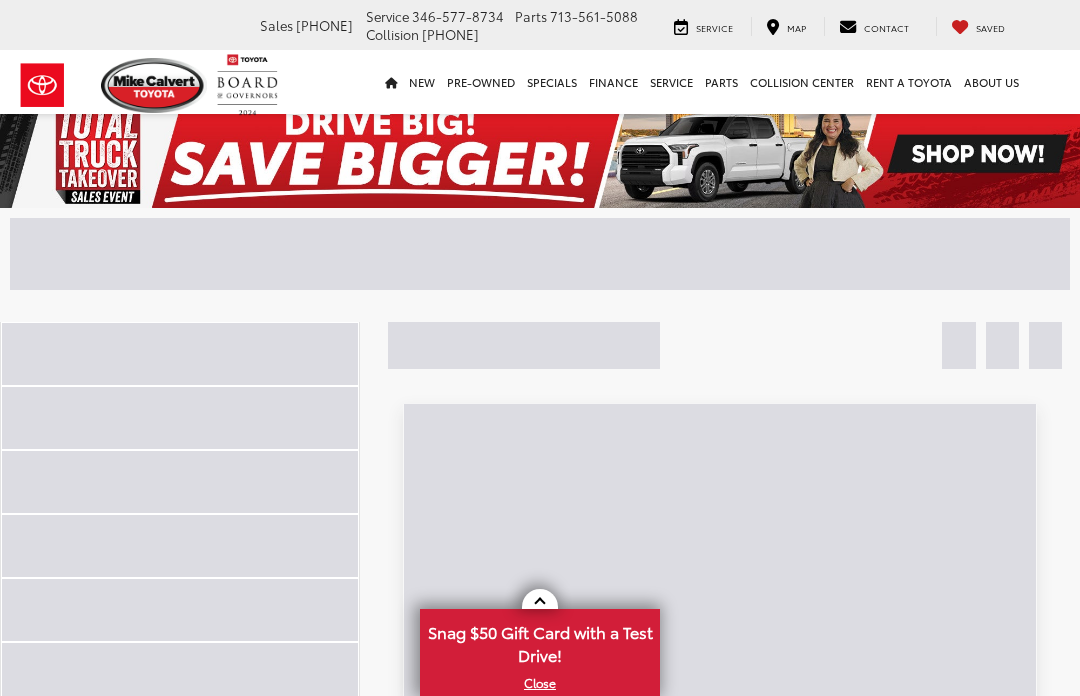 scroll, scrollTop: 0, scrollLeft: 0, axis: both 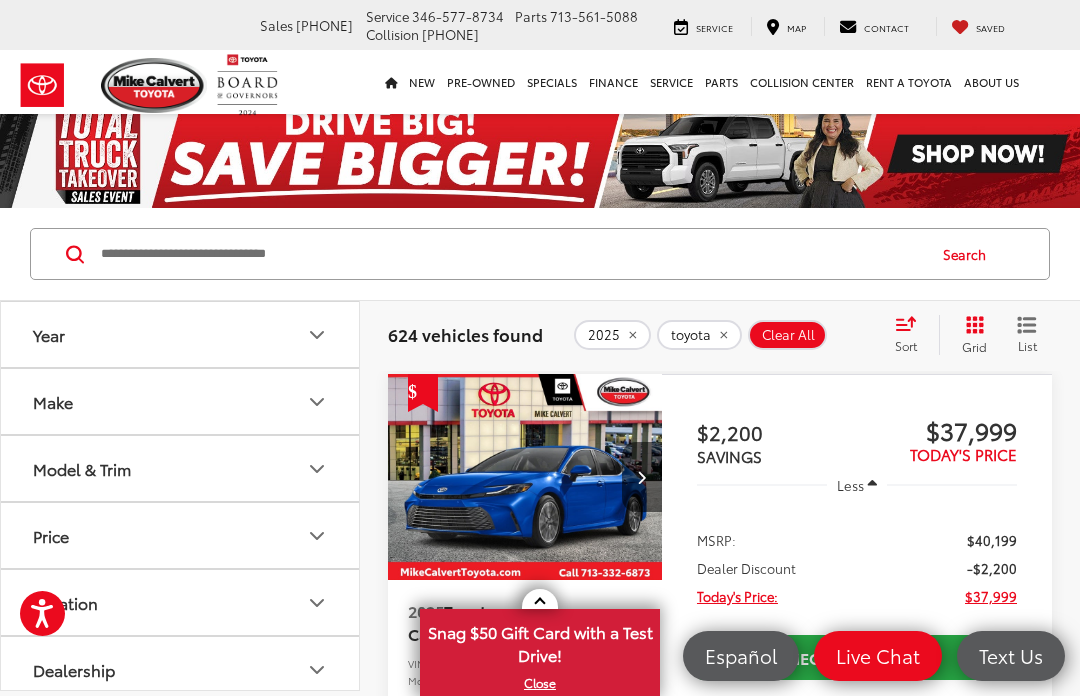 click 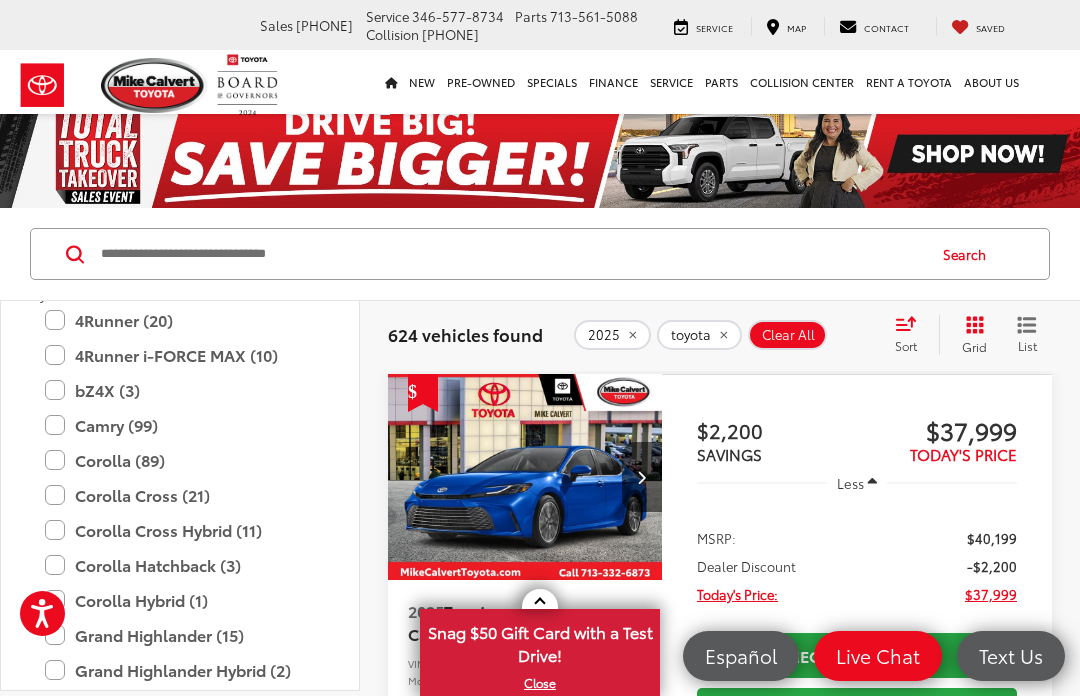 scroll, scrollTop: 216, scrollLeft: 0, axis: vertical 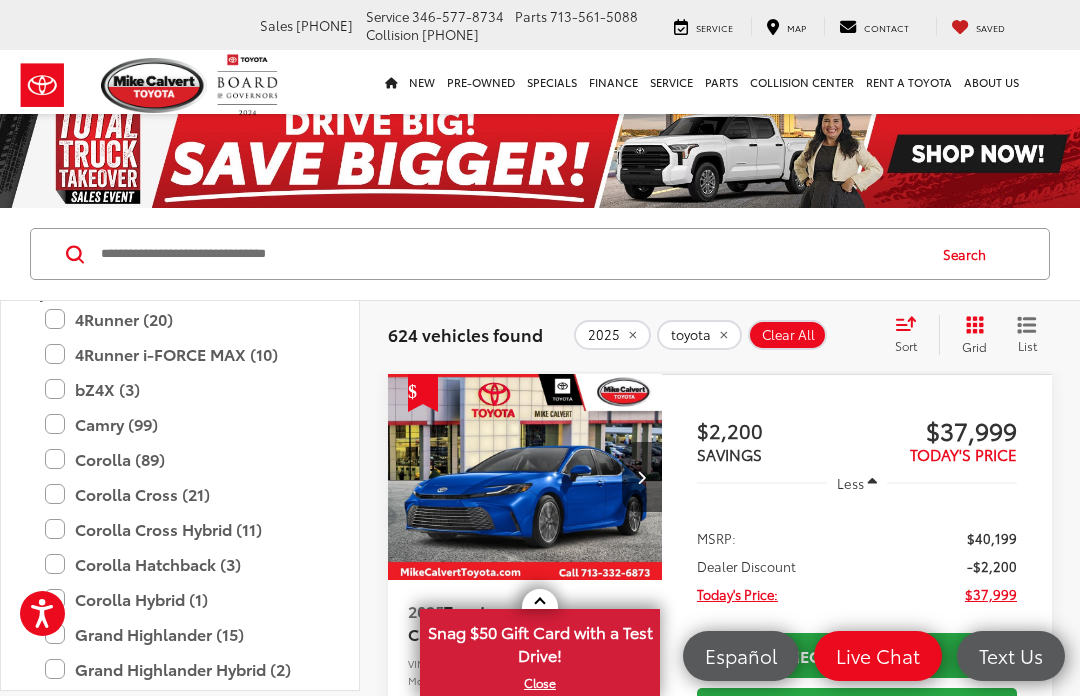 click on "Camry (99)" at bounding box center (180, 424) 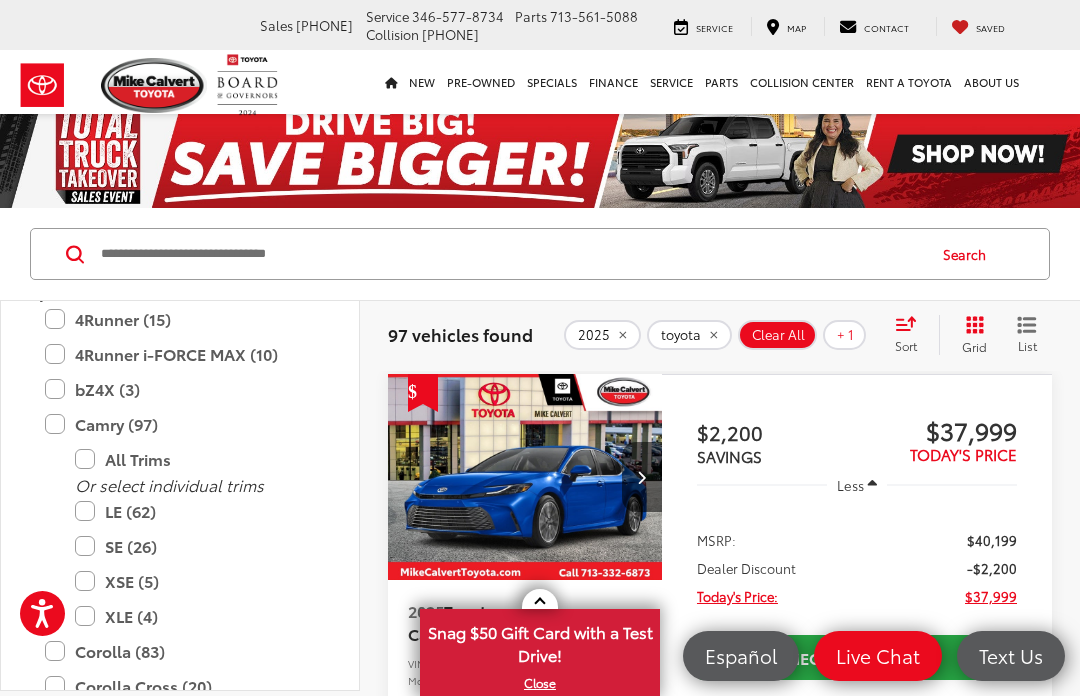 click on "LE (62)" at bounding box center (195, 511) 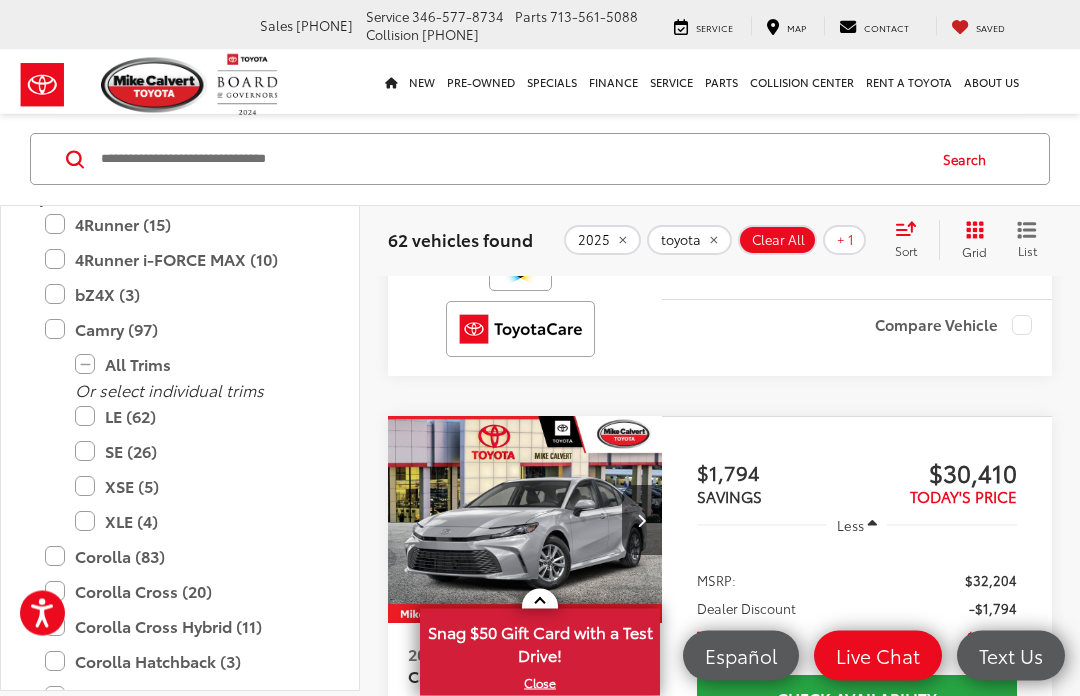 scroll, scrollTop: 1809, scrollLeft: 0, axis: vertical 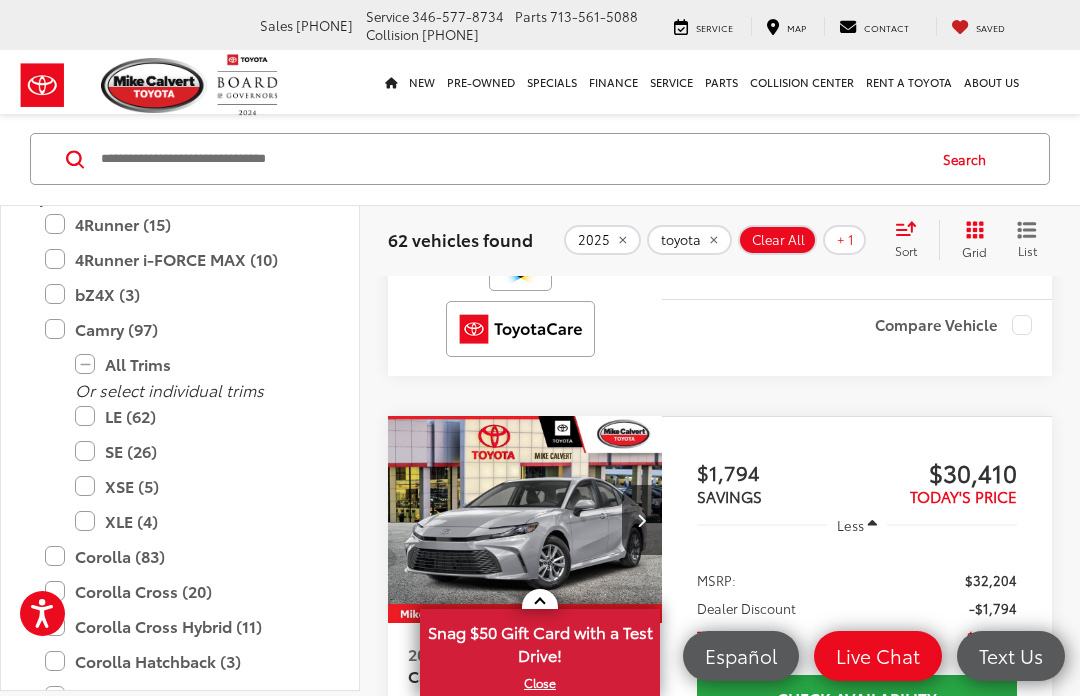 click on "SE (26)" at bounding box center (195, 451) 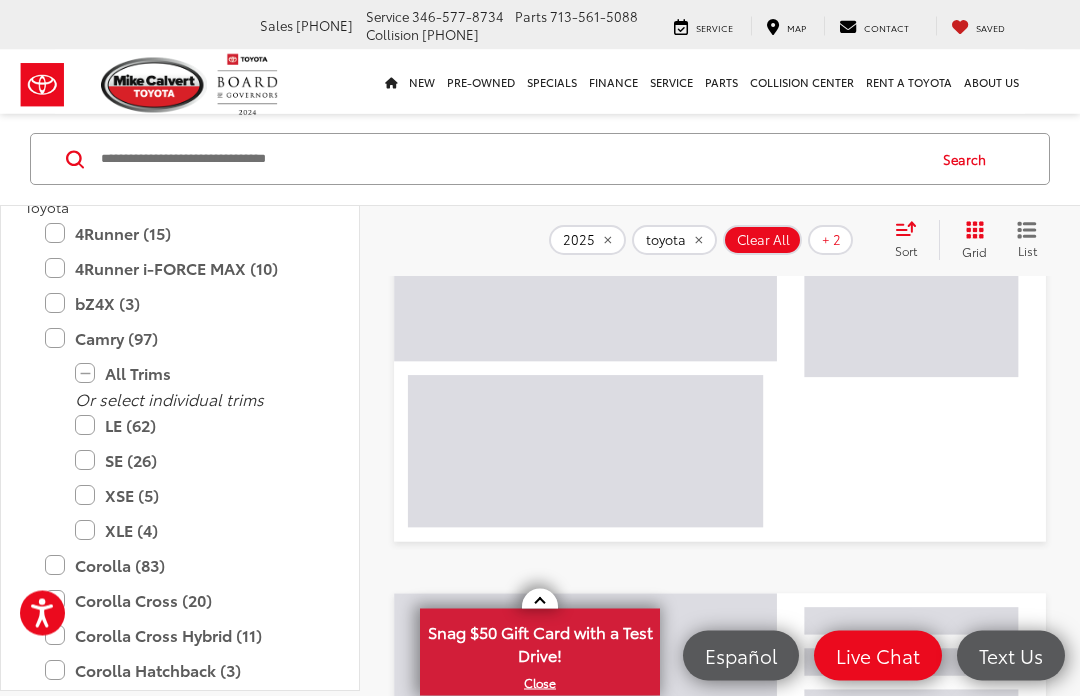 scroll, scrollTop: 95, scrollLeft: 0, axis: vertical 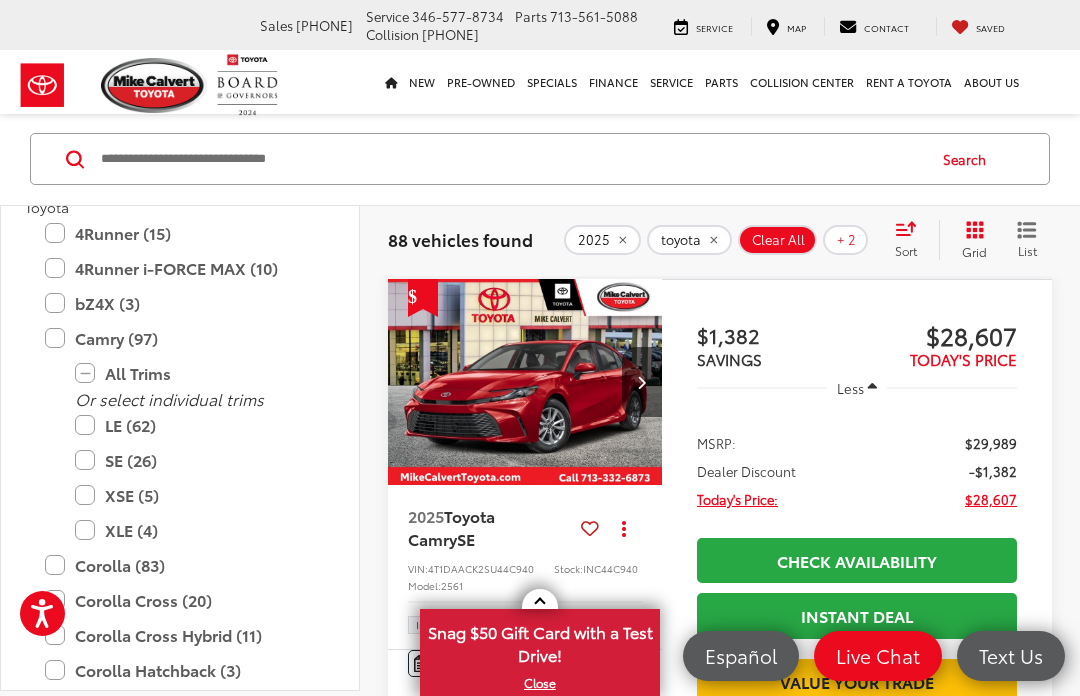 click on "LE (62)" at bounding box center (195, 425) 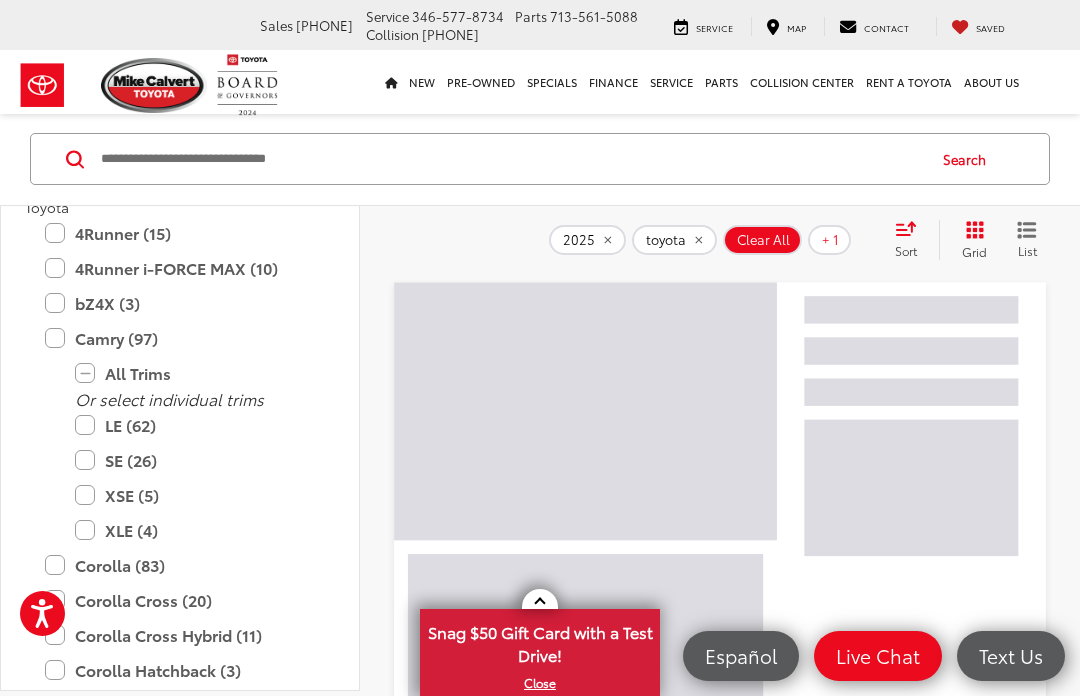 click on "SE (26)" at bounding box center [195, 460] 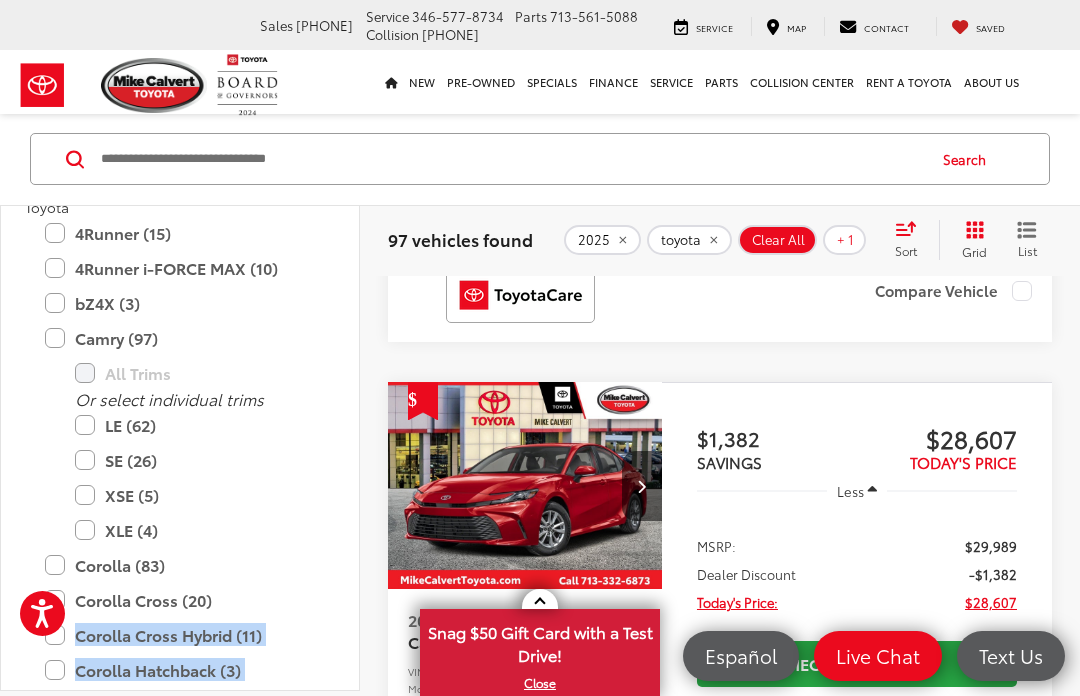 scroll, scrollTop: 1847, scrollLeft: 0, axis: vertical 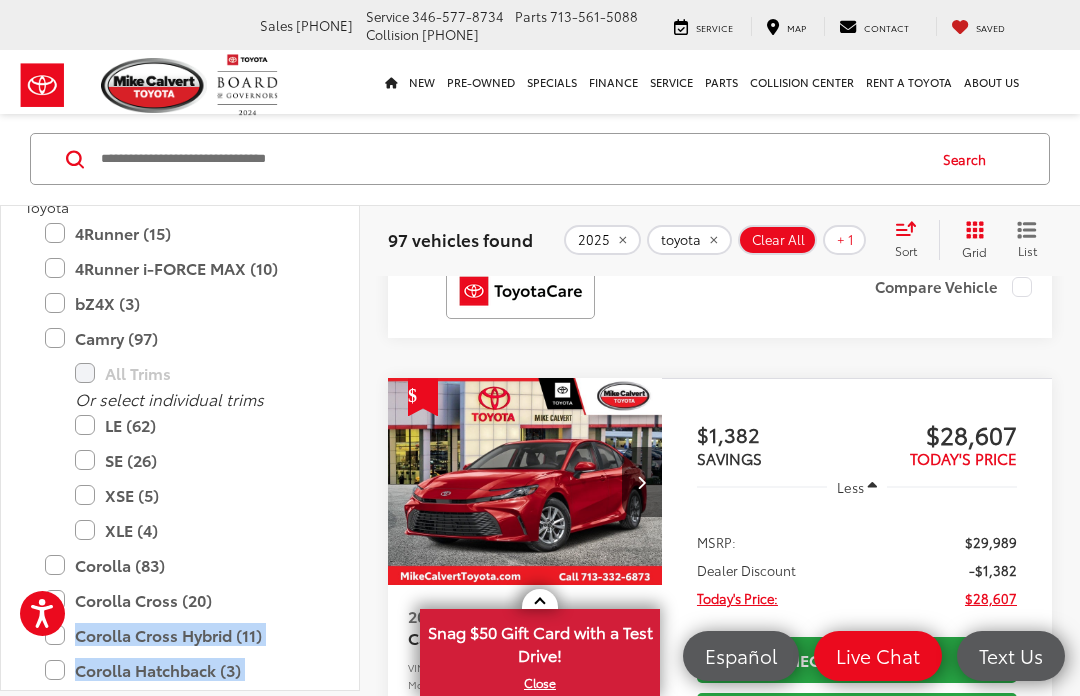 click on "Toyota 4Runner (15)  All Trims Or select individual trims SR5 (7)  TRD Off-Road Premium (3)  Limited (2)  TRD Sport Premium (2)  TRD Sport (1)  TRD Off-Road (0)  4Runner i-FORCE MAX (10)  All Trims Or select individual trims TRD Off-Road i-FORCE MAX (5)  TRD Off-Road Premium i-FORCE MAX (3)  Limited i-FORCE MAX (1)  Trailhunter (1)  bZ4X (3)  All Trims Or select individual trims XLE (2)  Limited (1)  Camry (97)  All Trims Or select individual trims LE (62)  SE (26)  XSE (5)  XLE (4)  Corolla (83)  All Trims Or select individual trims LE (57)  SE (18)  L (5)  XSE (2)  Hybrid XSE (1)  Corolla Cross (20)  All Trims Or select individual trims LE (9)  L (8)  XLE (3)  Corolla Cross Hybrid (11)  All Trims Or select individual trims Hybrid SE (4)  Hybrid XSE (4)  Hybrid S (2)  Hybrid Nightshade (1)  Corolla Hatchback (3)  All Trims Or select individual trims SE (2)  XSE (1)  Corolla Hybrid (1)  All Trims Or select individual trims Base (1)  Grand Highlander (16)  All Trims Or select individual trims XLE (8)  LE (3)" at bounding box center (180, 802) 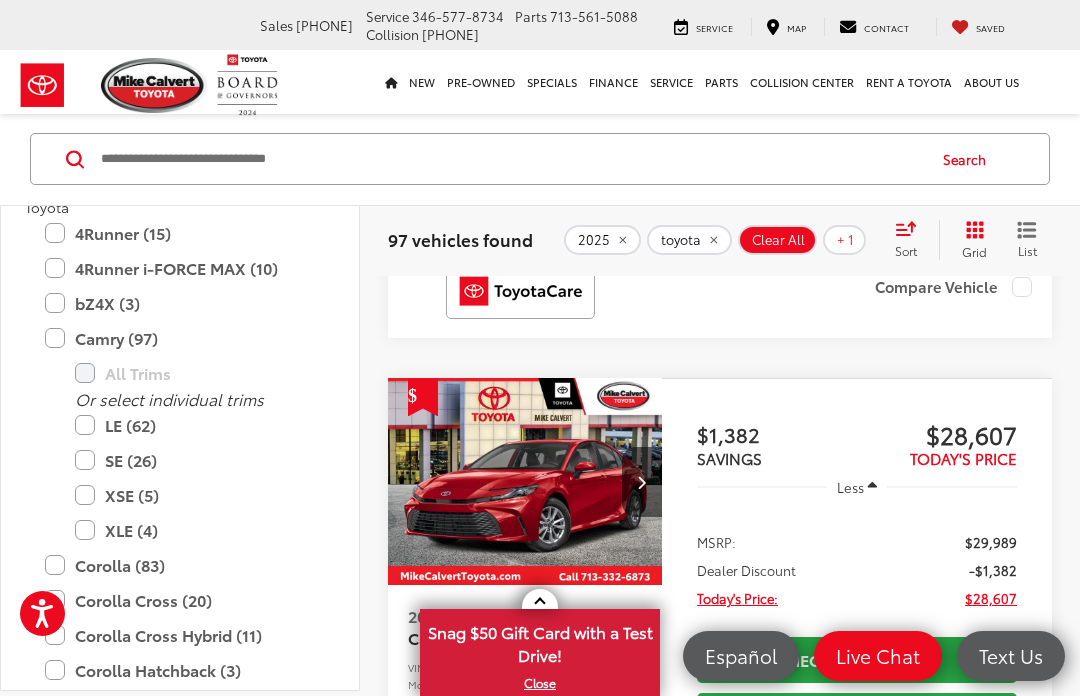 click on "XLE (4)" at bounding box center [195, 530] 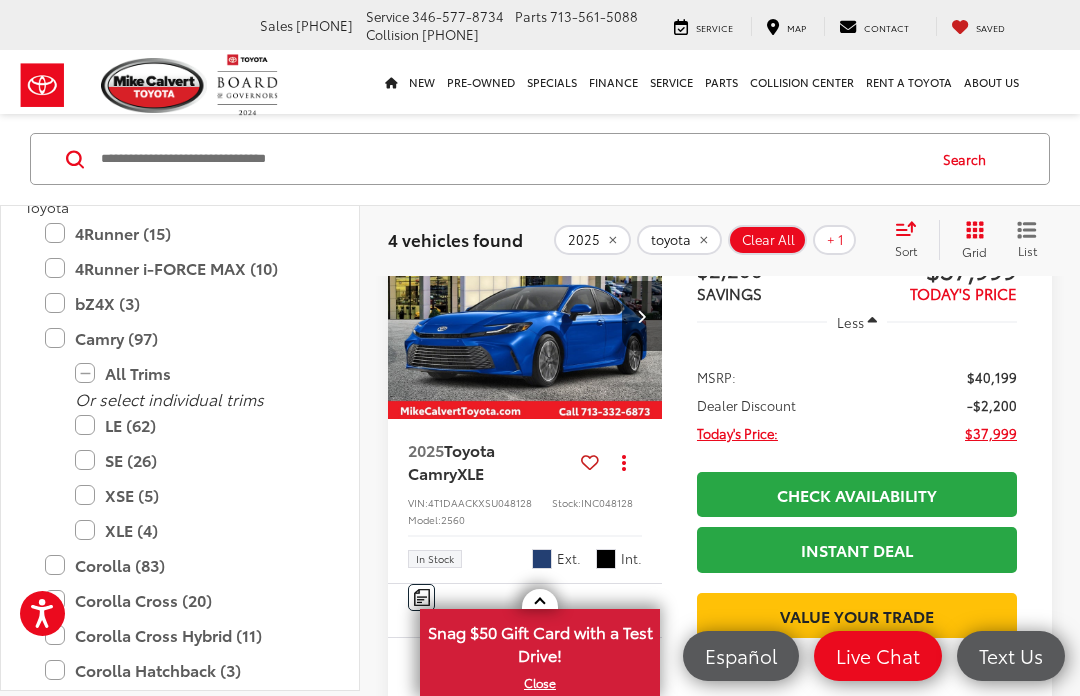 scroll, scrollTop: 164, scrollLeft: 0, axis: vertical 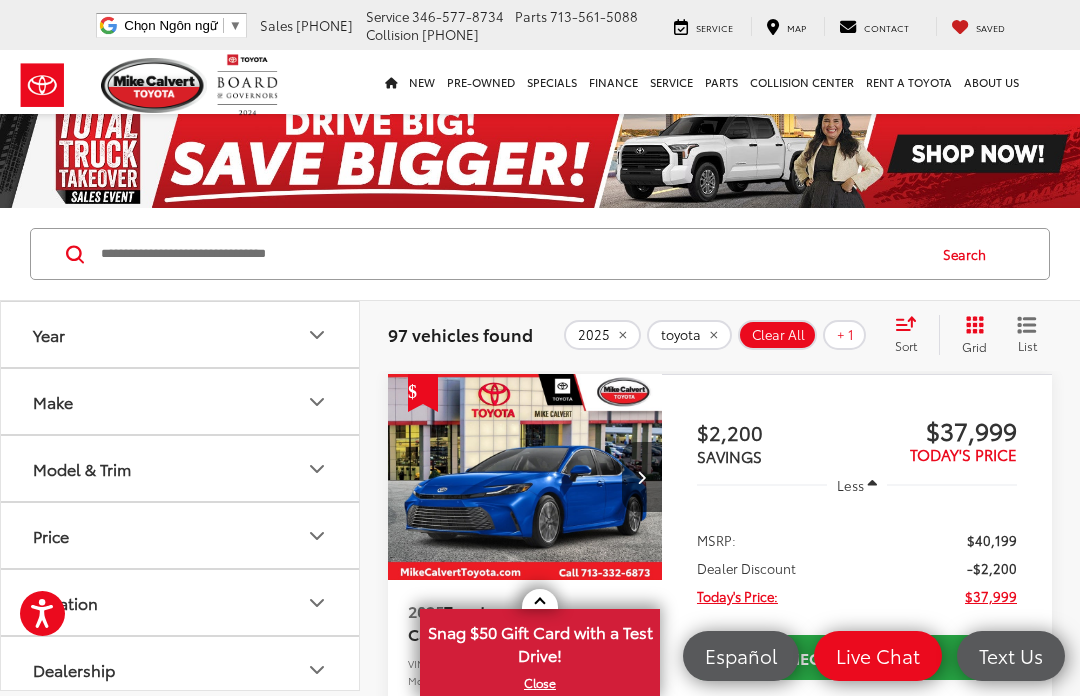 click on "Model & Trim" at bounding box center (181, 468) 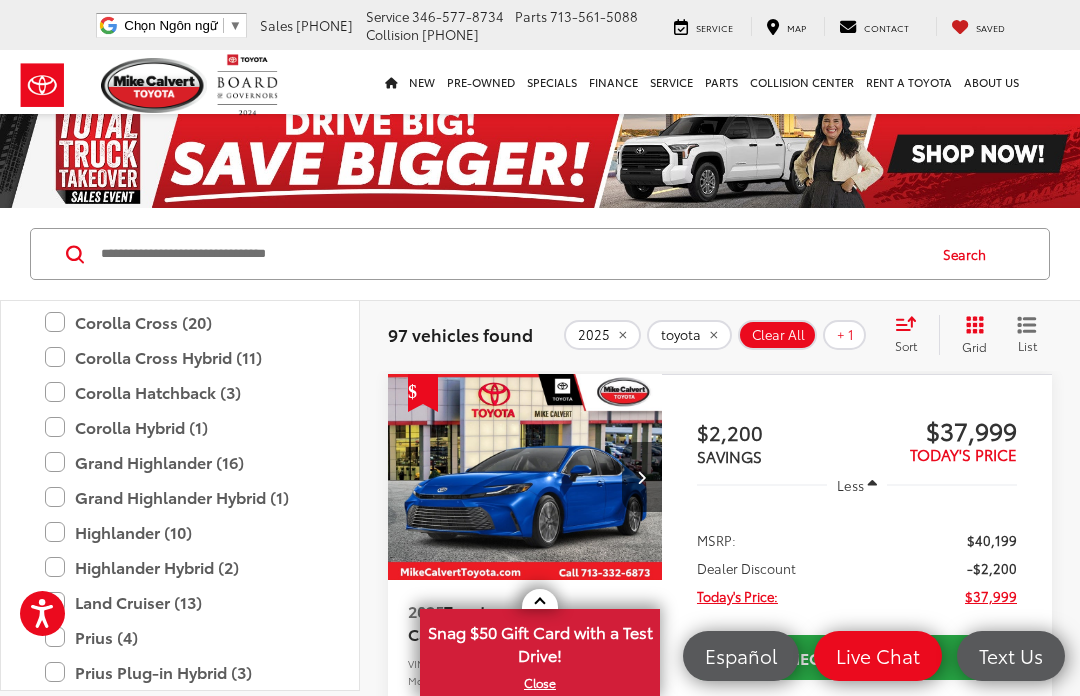 scroll, scrollTop: 853, scrollLeft: 0, axis: vertical 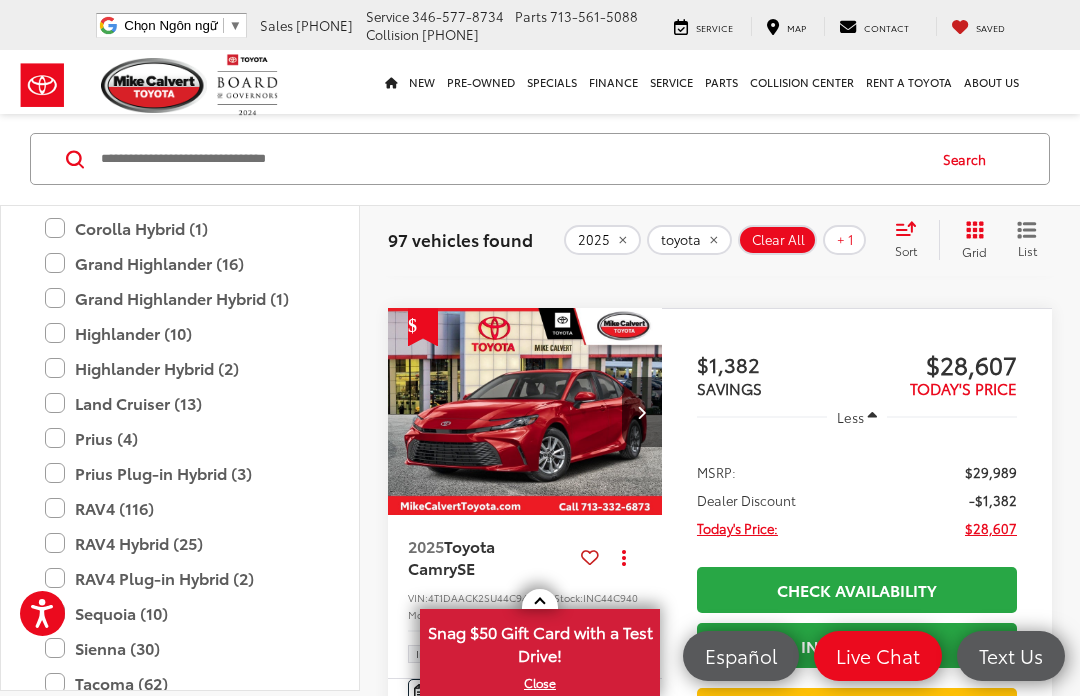 click on "RAV4 (116)" at bounding box center [180, 508] 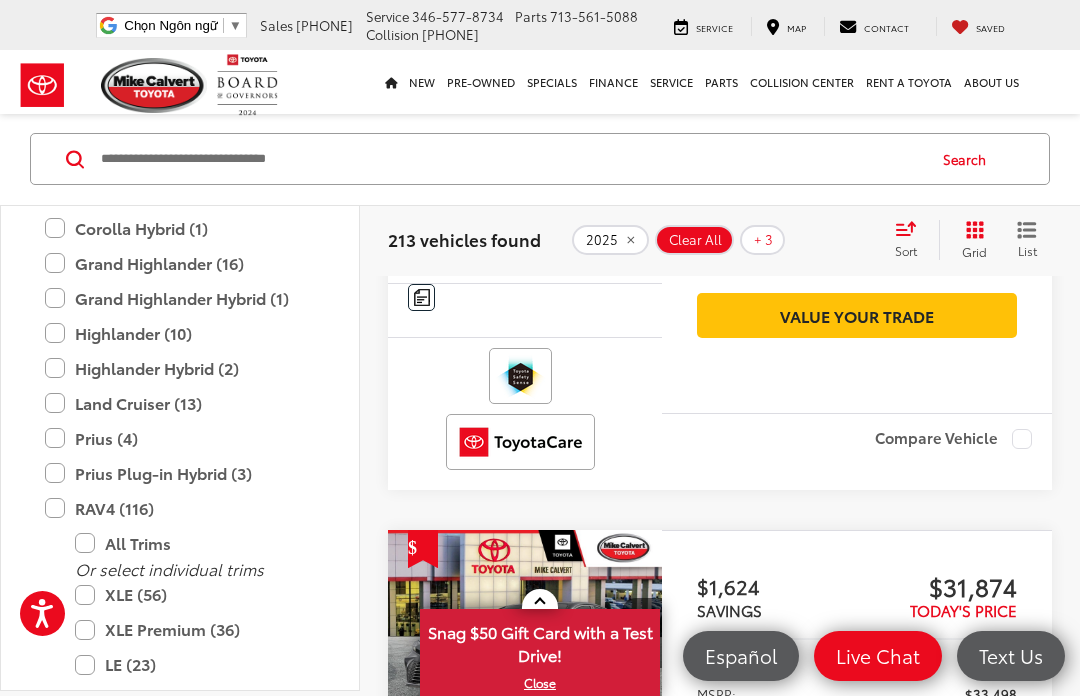 scroll, scrollTop: 462, scrollLeft: 0, axis: vertical 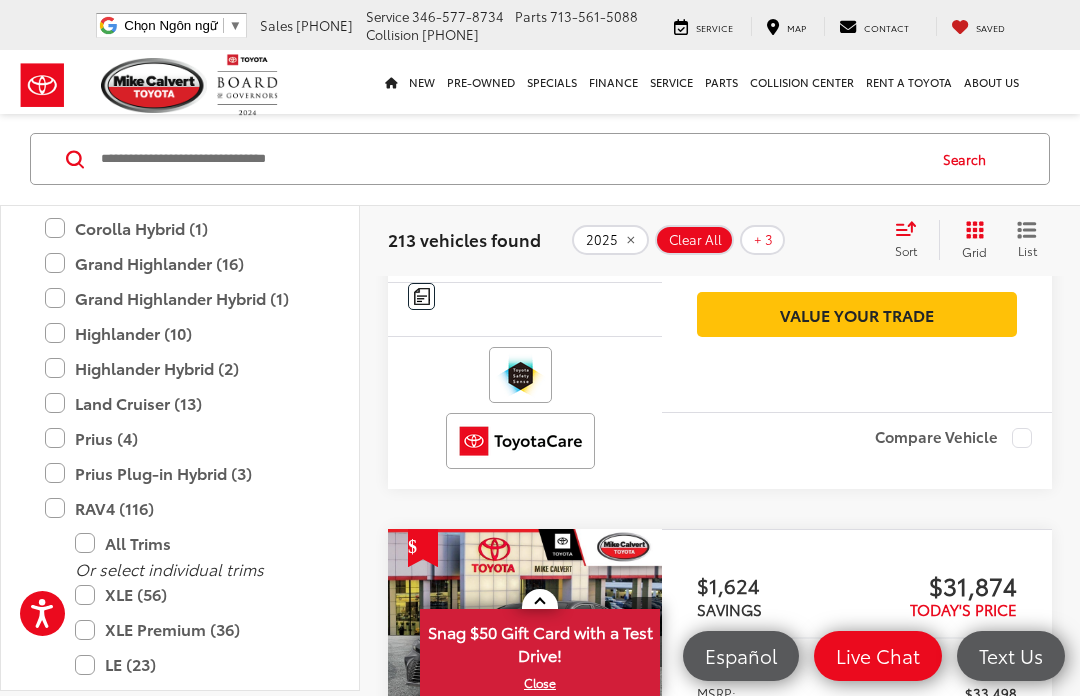 click on "All Trims" at bounding box center (195, 543) 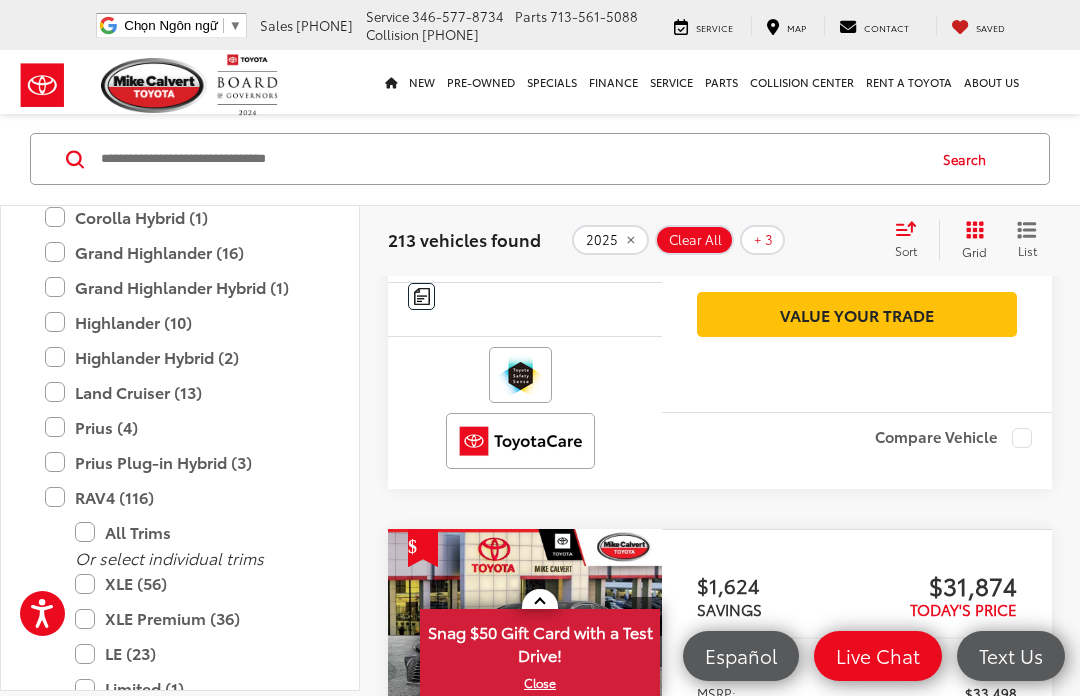 scroll, scrollTop: 695, scrollLeft: 0, axis: vertical 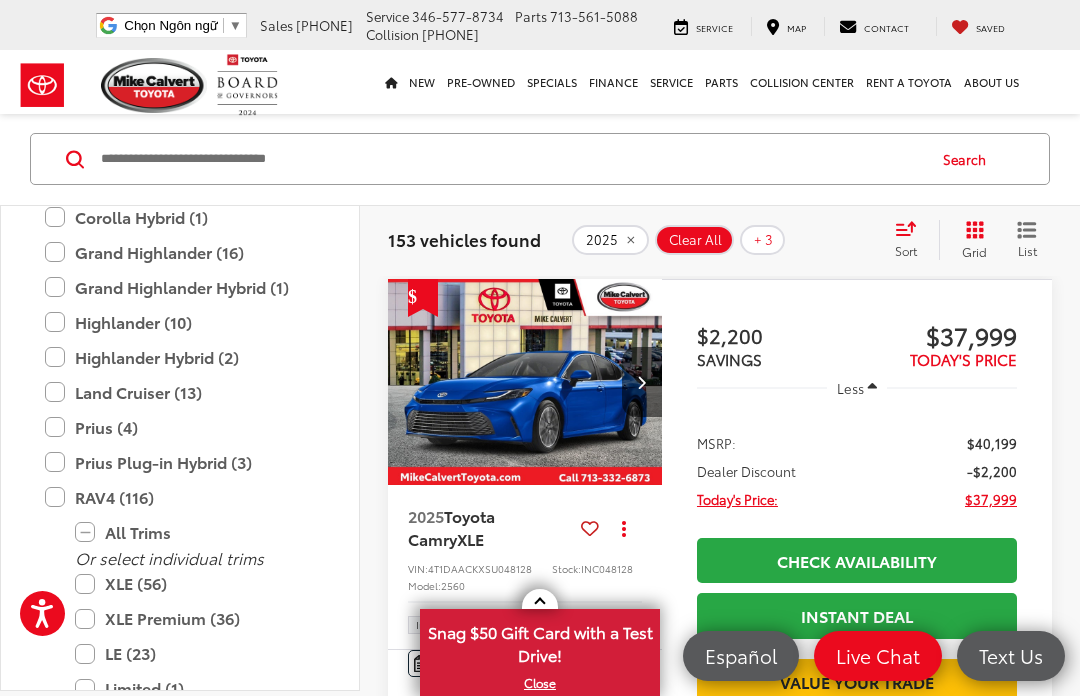 click on "LE (23)" at bounding box center [195, 653] 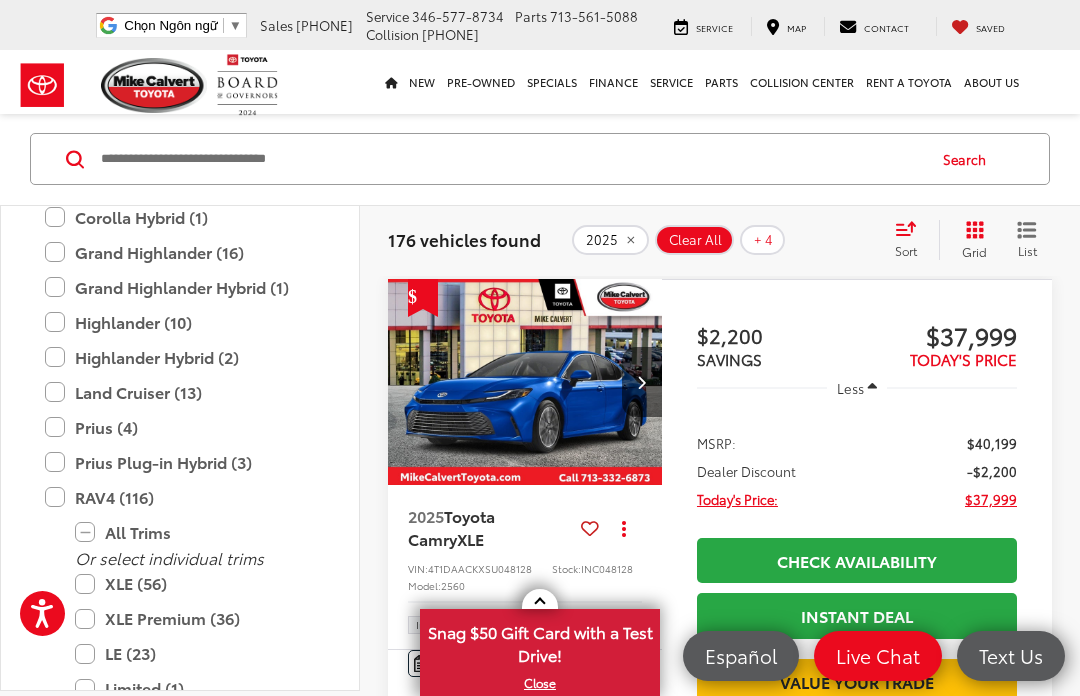 click on "XLE (56)" at bounding box center (195, 583) 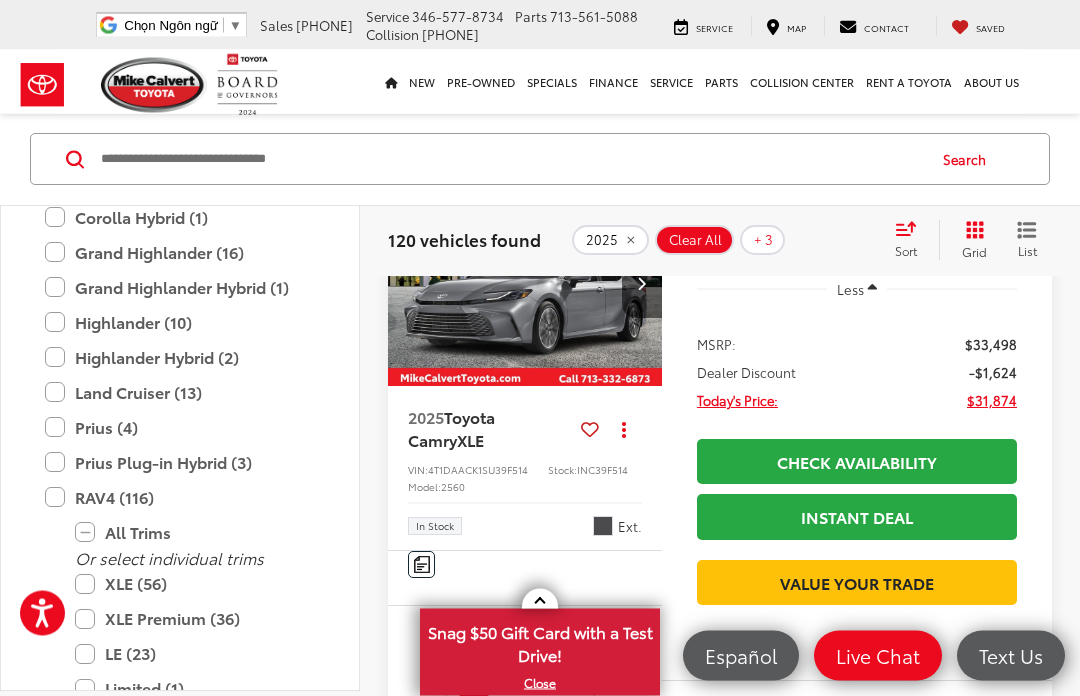 scroll, scrollTop: 820, scrollLeft: 0, axis: vertical 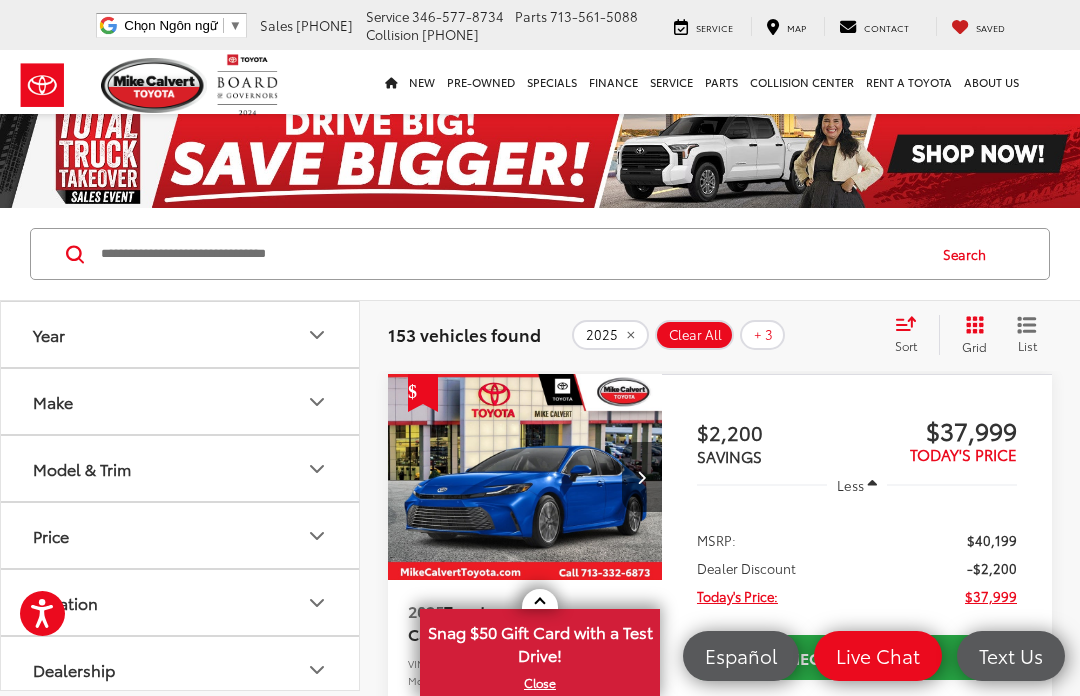 click 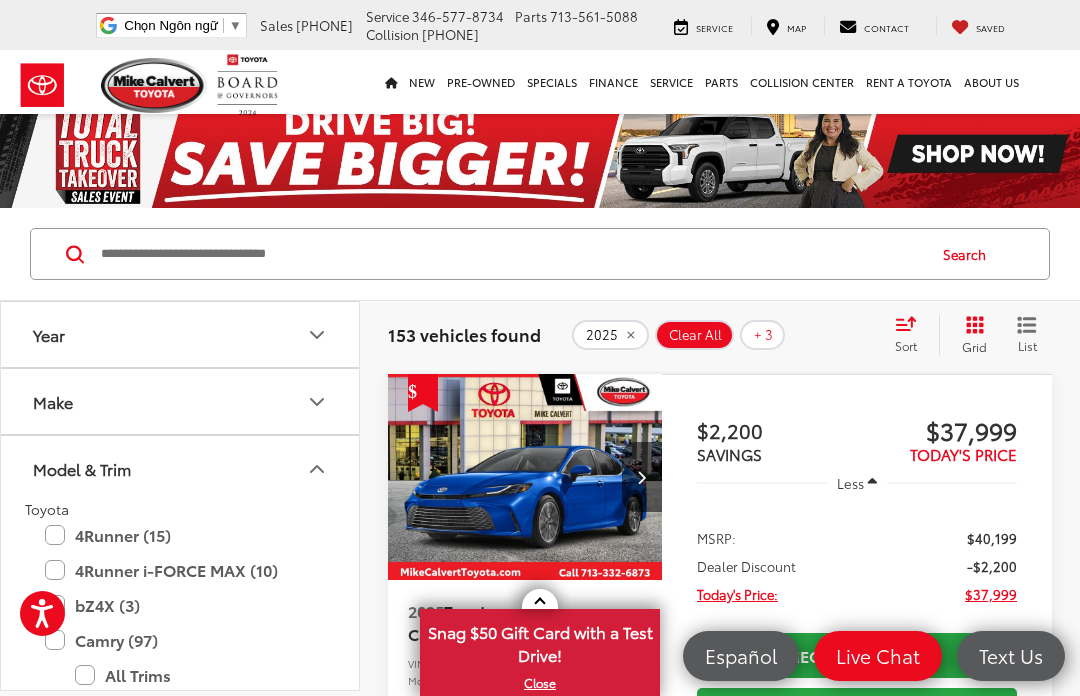 scroll, scrollTop: 165, scrollLeft: 0, axis: vertical 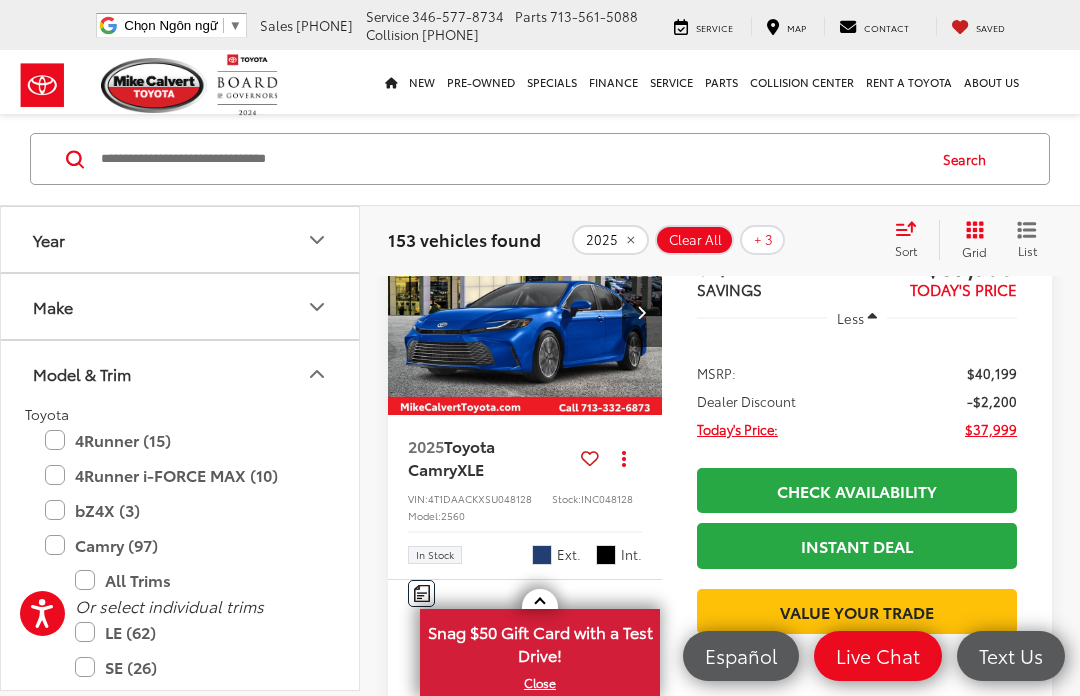 click on "Camry (97)" at bounding box center (180, 545) 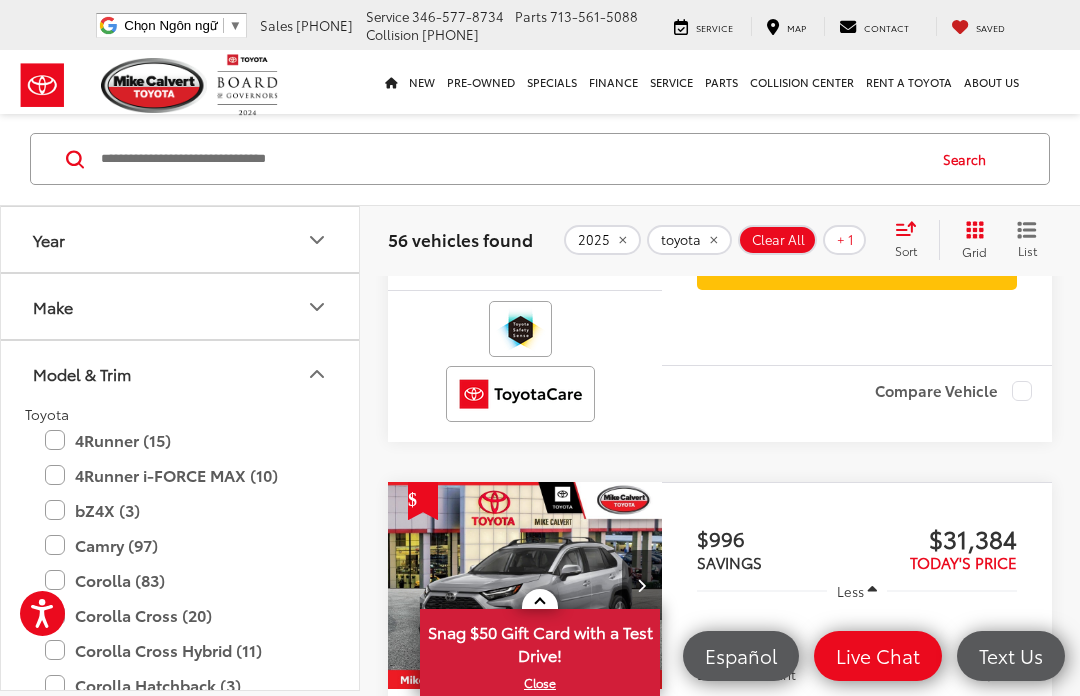scroll, scrollTop: 1145, scrollLeft: 0, axis: vertical 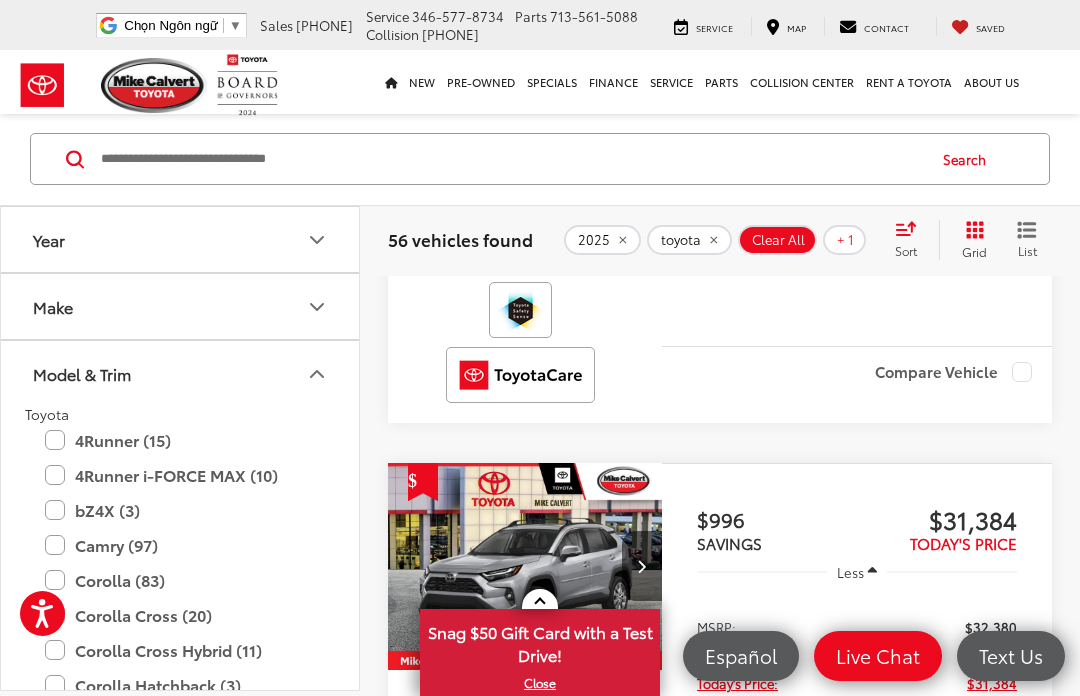 click 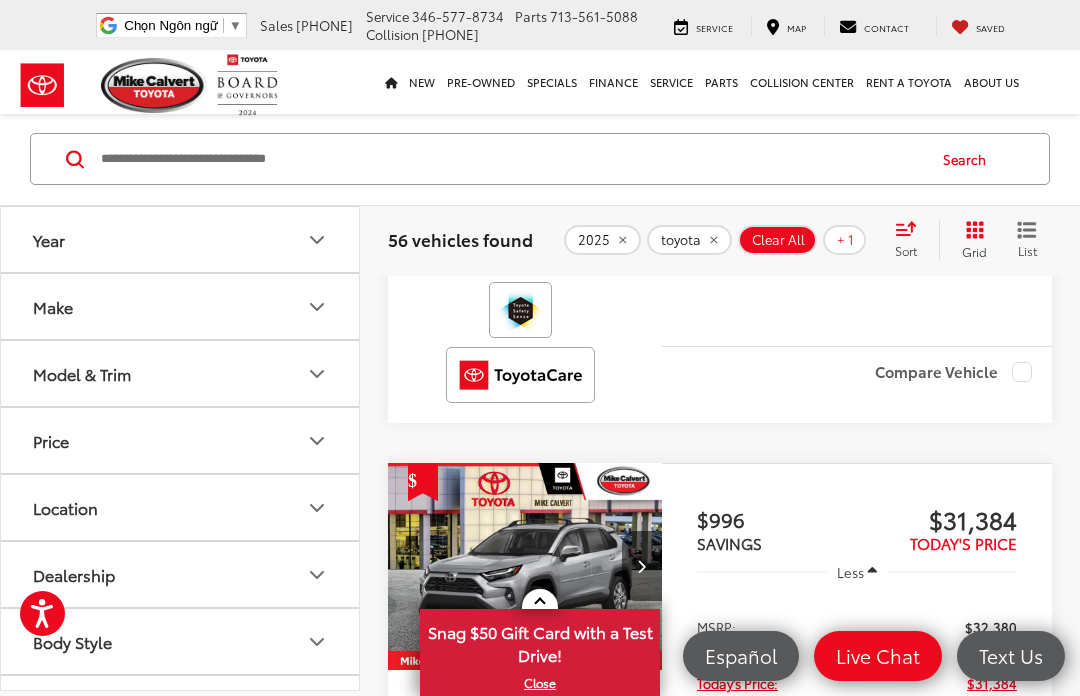 click 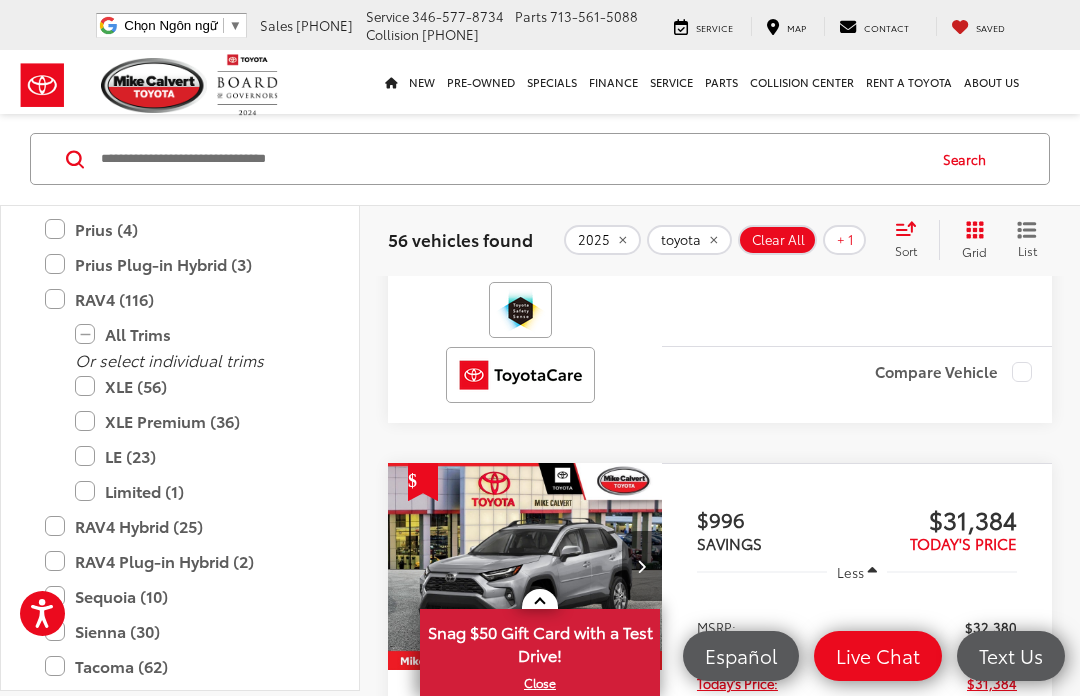 scroll, scrollTop: 710, scrollLeft: 0, axis: vertical 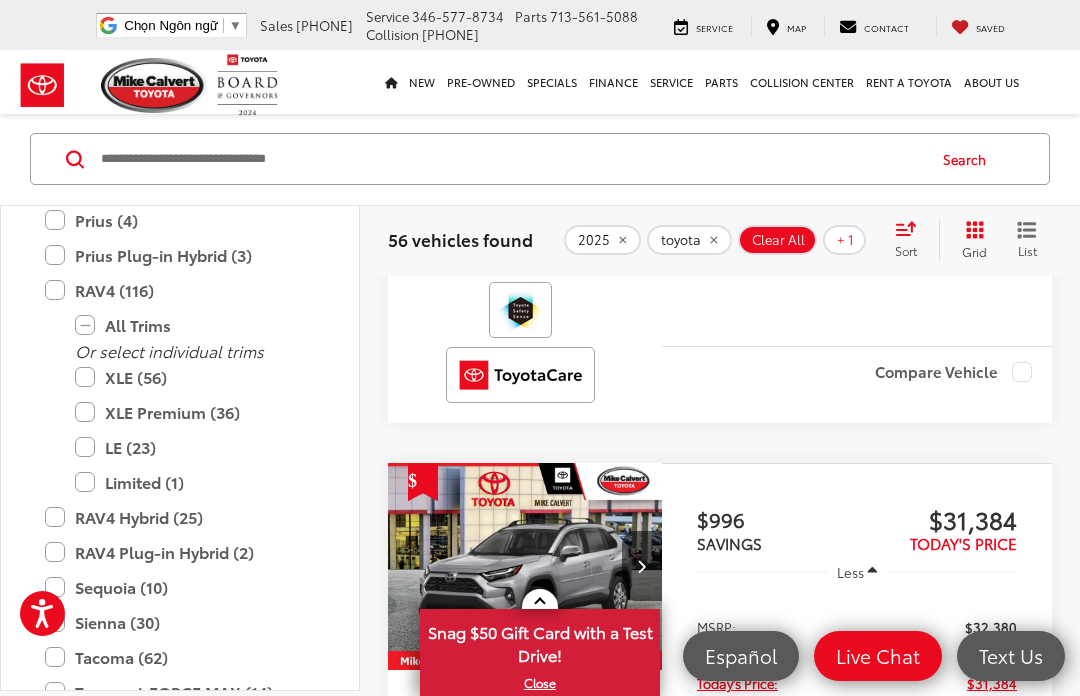 click on "LE (23)" at bounding box center [195, 447] 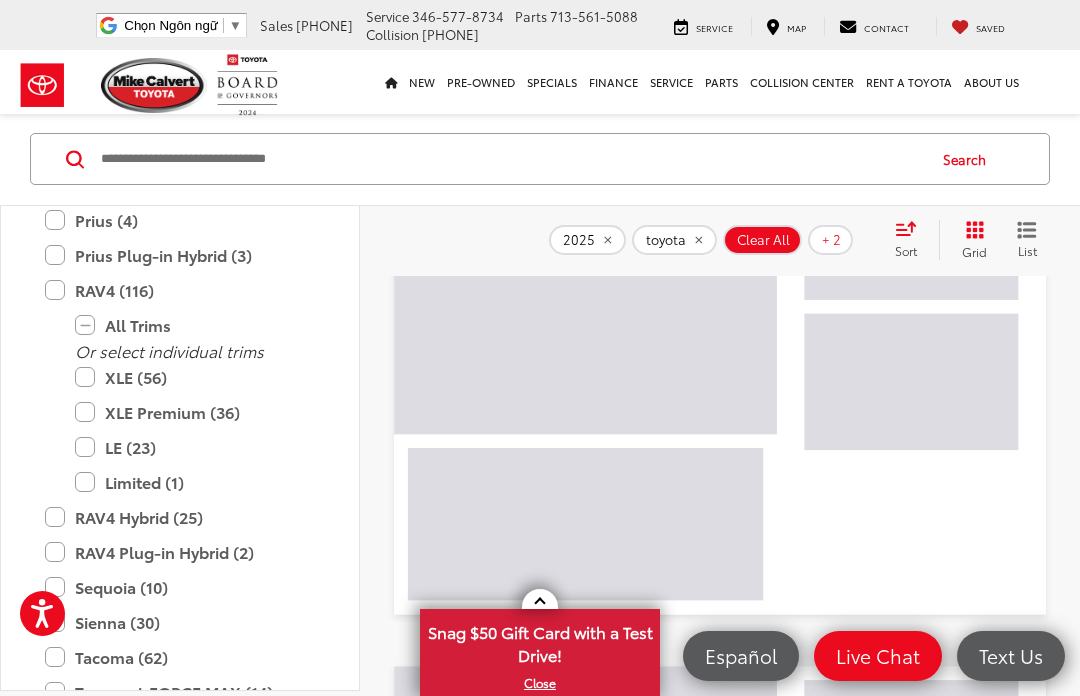 scroll, scrollTop: 95, scrollLeft: 0, axis: vertical 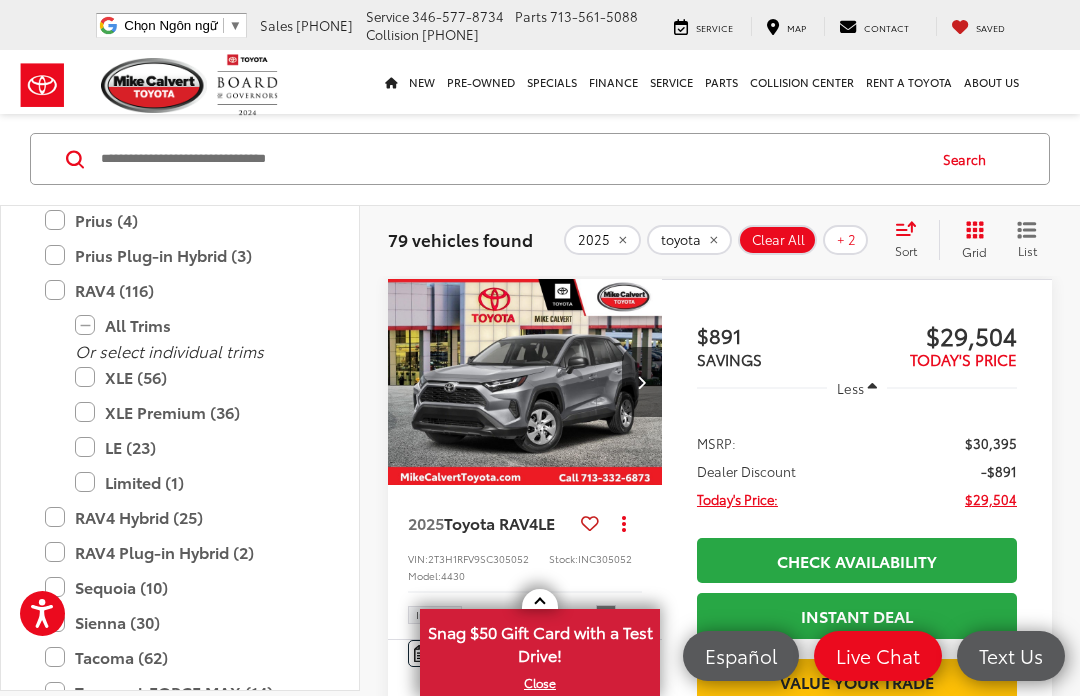 click on "LE (23)" at bounding box center [195, 447] 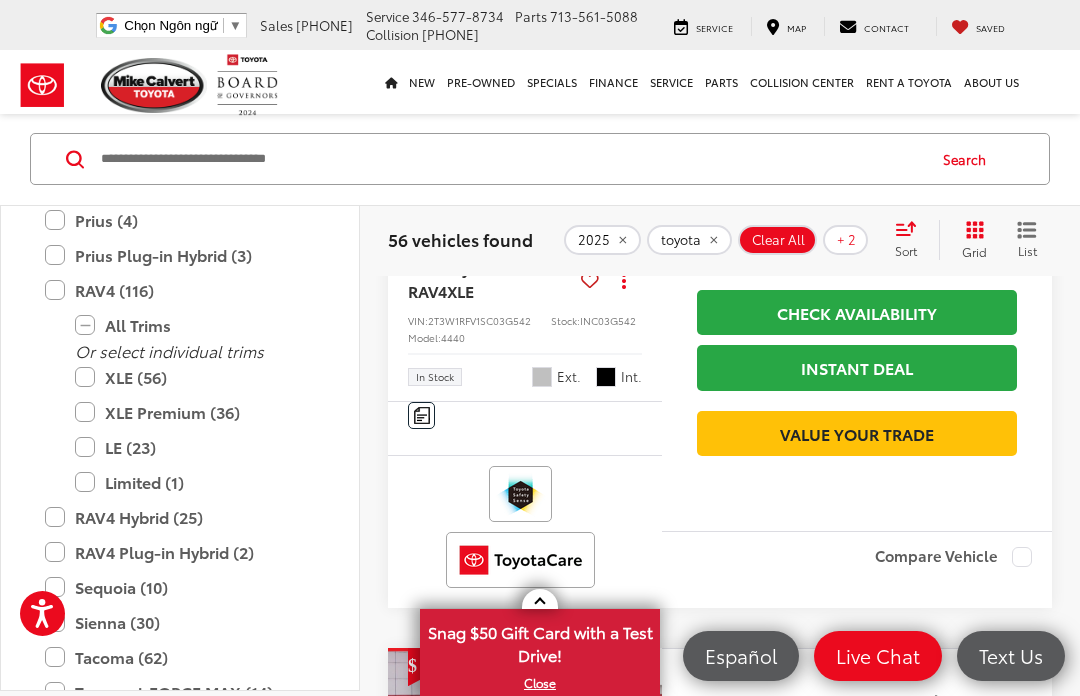 scroll, scrollTop: 345, scrollLeft: 0, axis: vertical 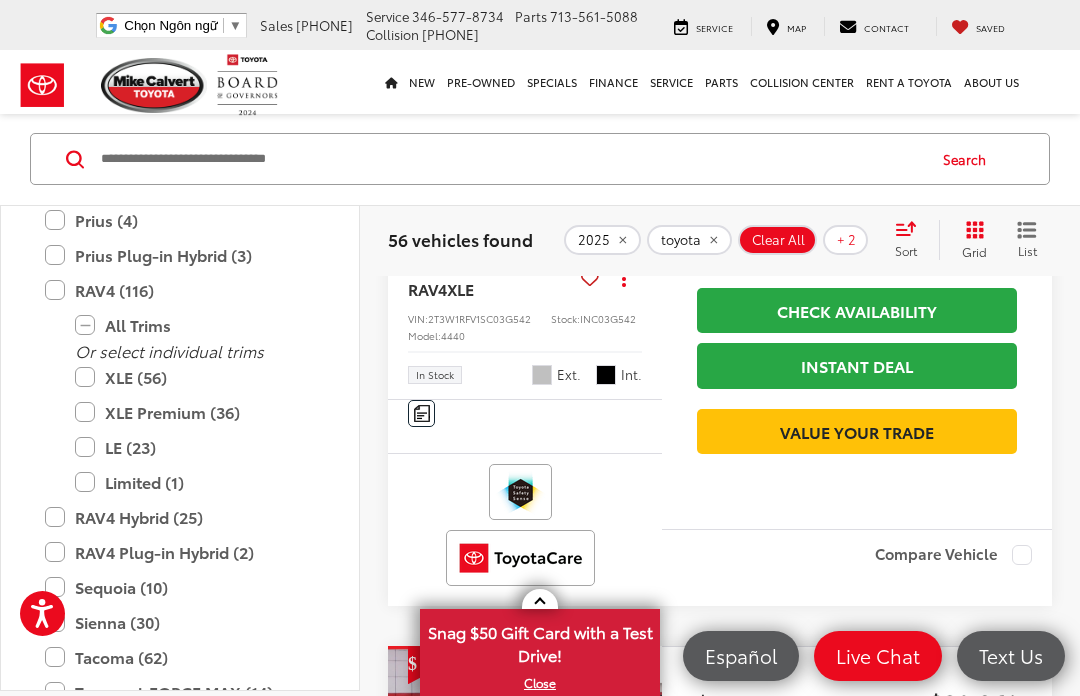click on "LE (23)" at bounding box center (195, 447) 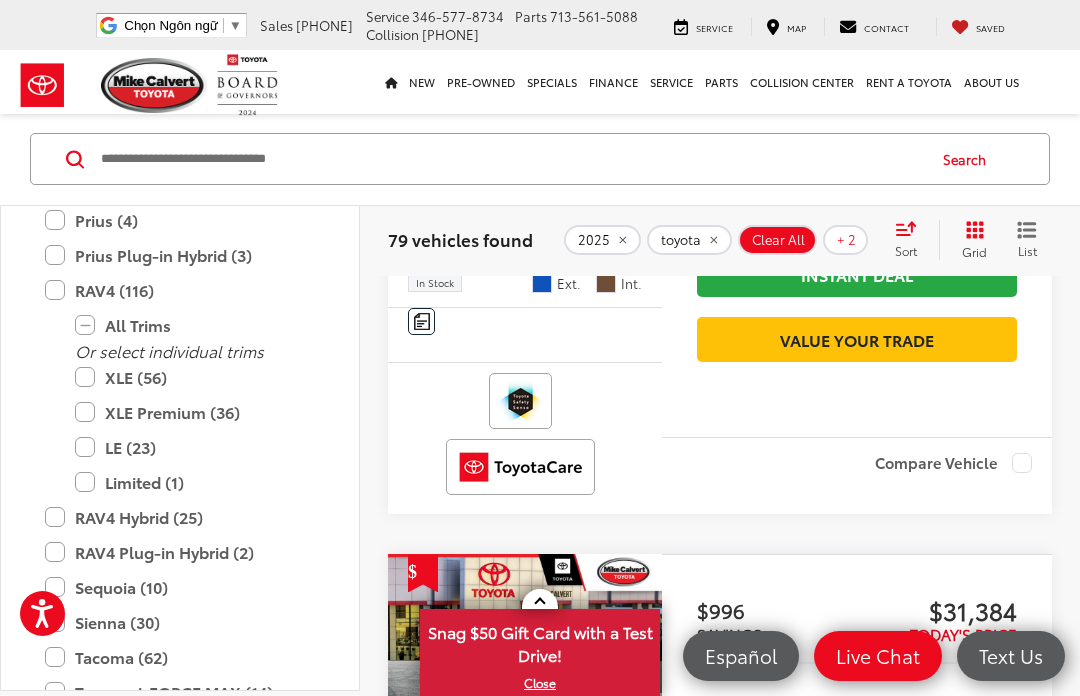scroll, scrollTop: 1674, scrollLeft: 0, axis: vertical 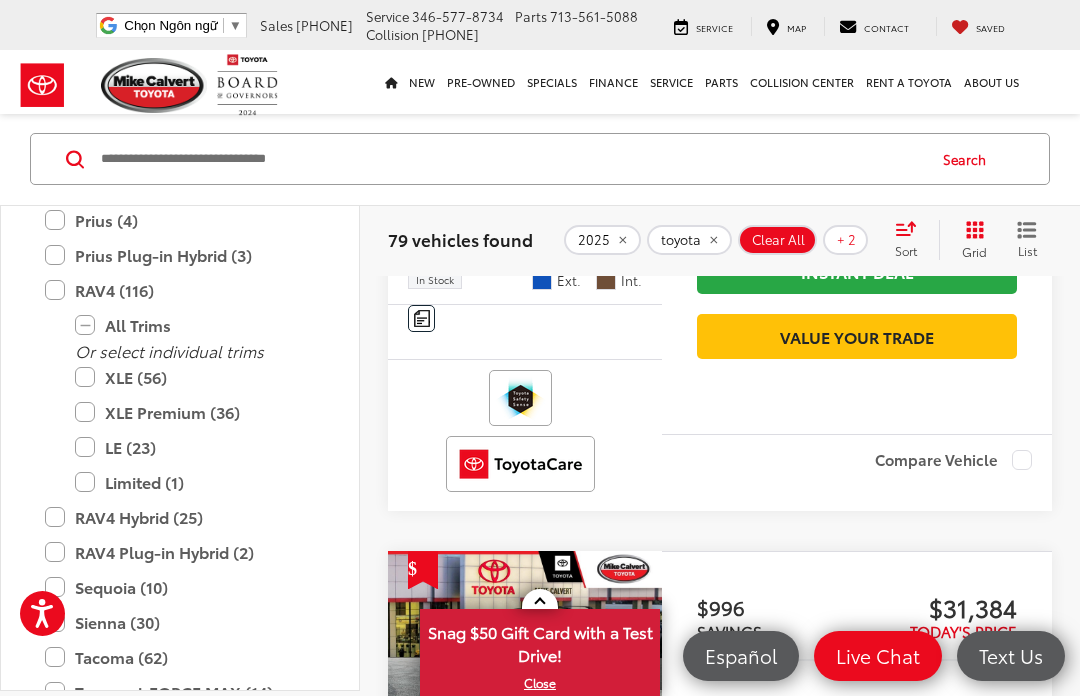click on "Sort" at bounding box center (912, 240) 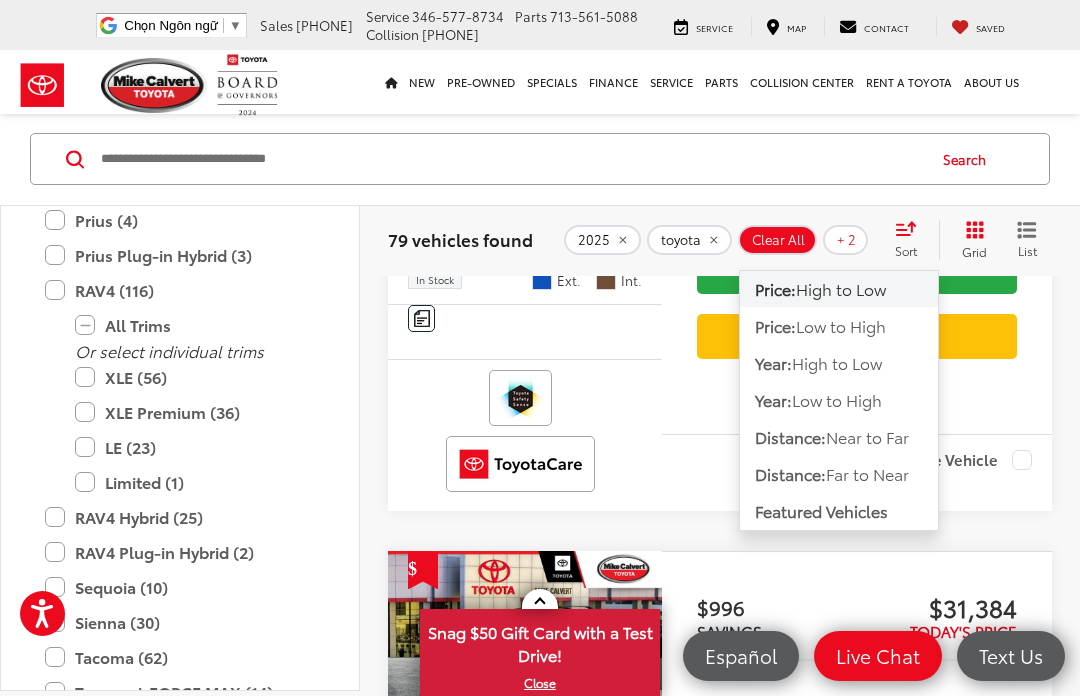 click on "Low to High" at bounding box center [841, 325] 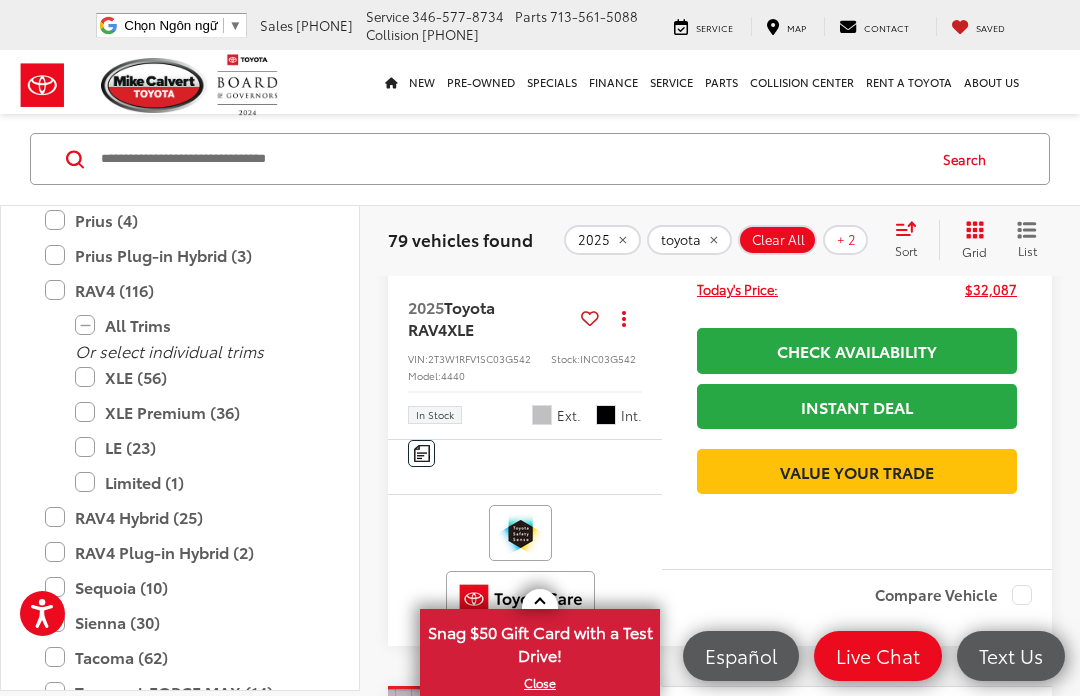 scroll, scrollTop: 7047, scrollLeft: 0, axis: vertical 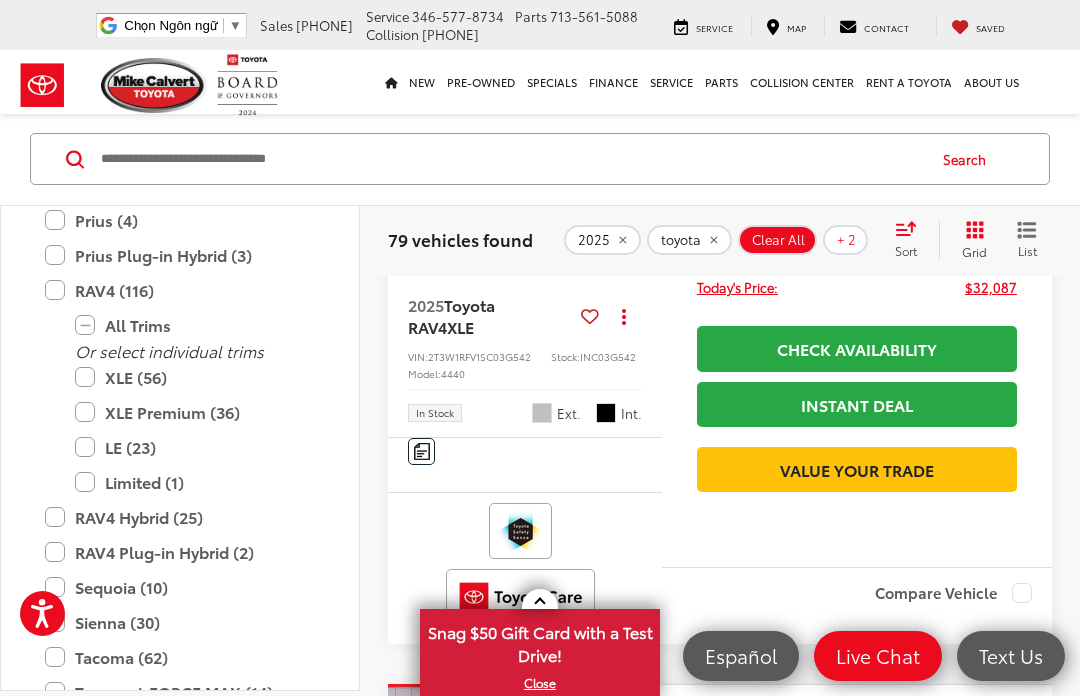 click on "LE (23)" at bounding box center [195, 447] 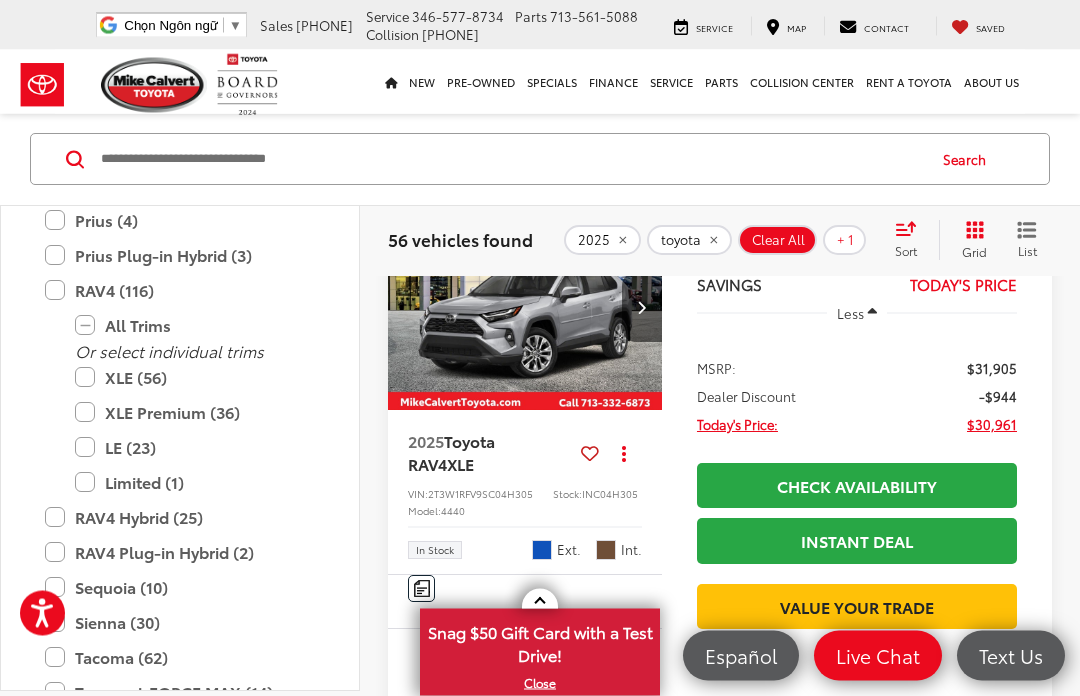 scroll, scrollTop: 171, scrollLeft: 0, axis: vertical 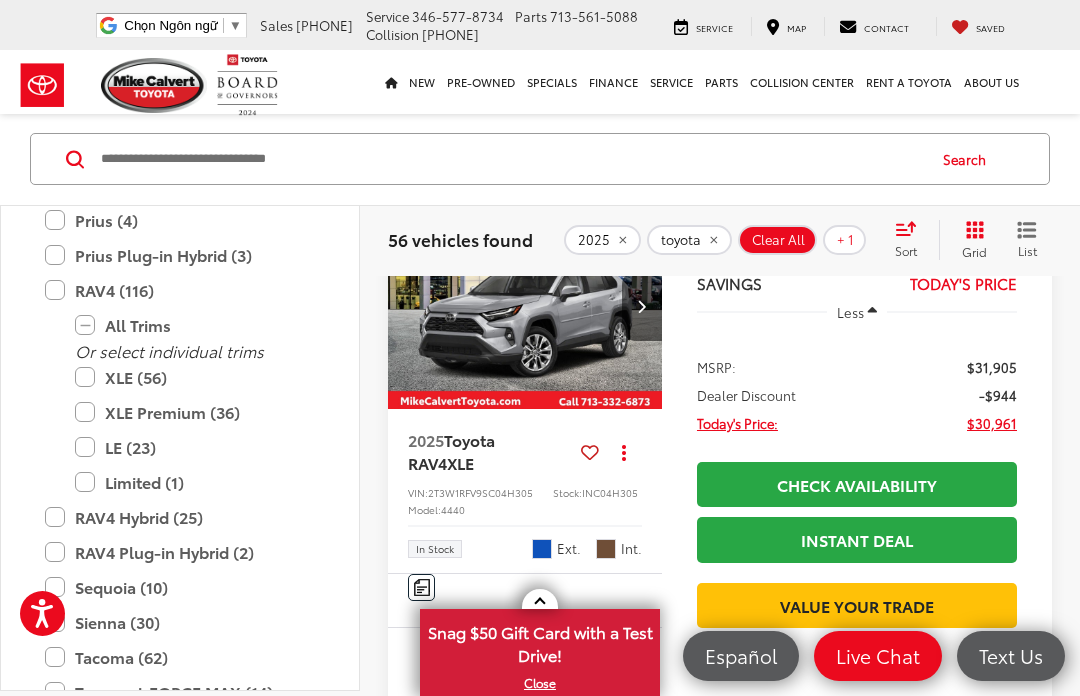 click at bounding box center (525, 307) 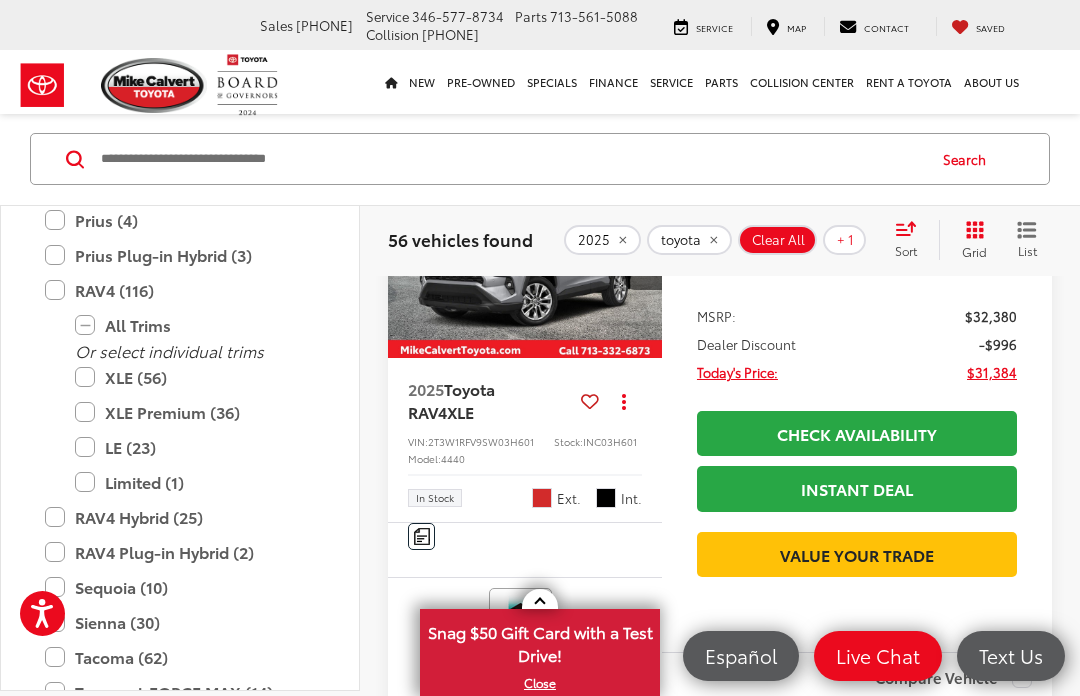 scroll, scrollTop: 840, scrollLeft: 0, axis: vertical 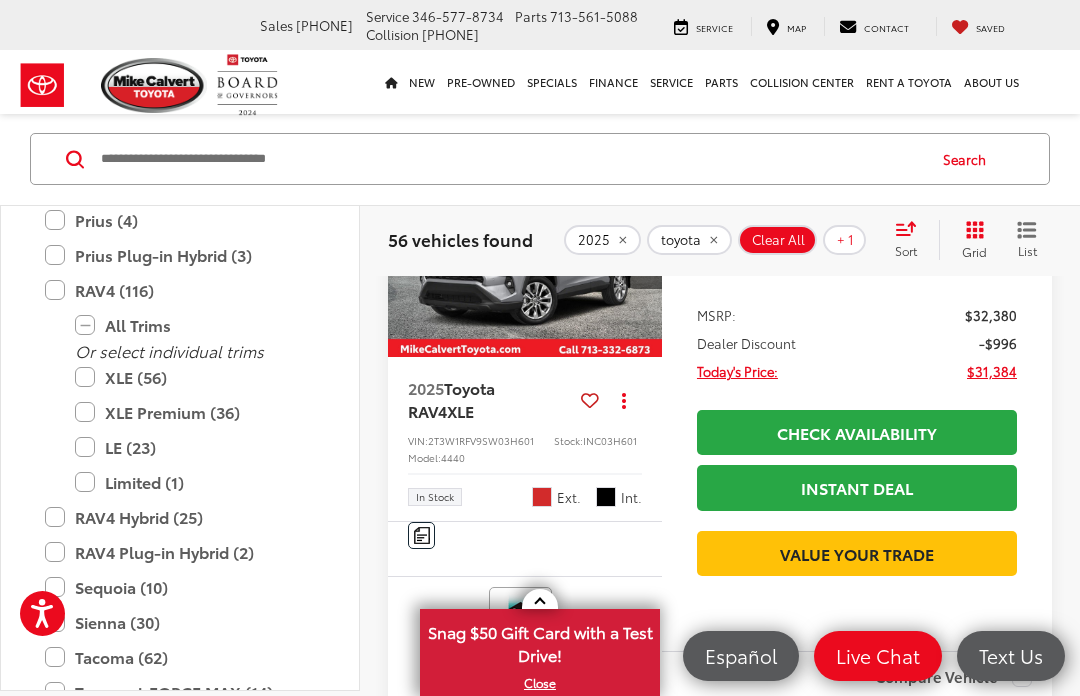 click at bounding box center [525, 255] 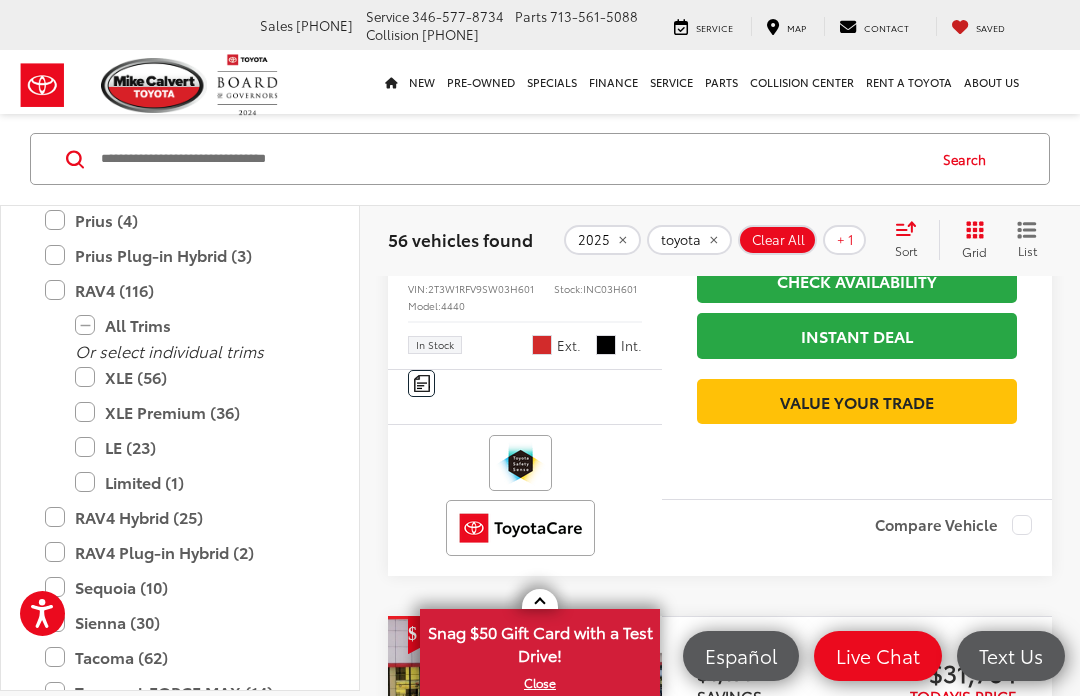 scroll, scrollTop: 983, scrollLeft: 0, axis: vertical 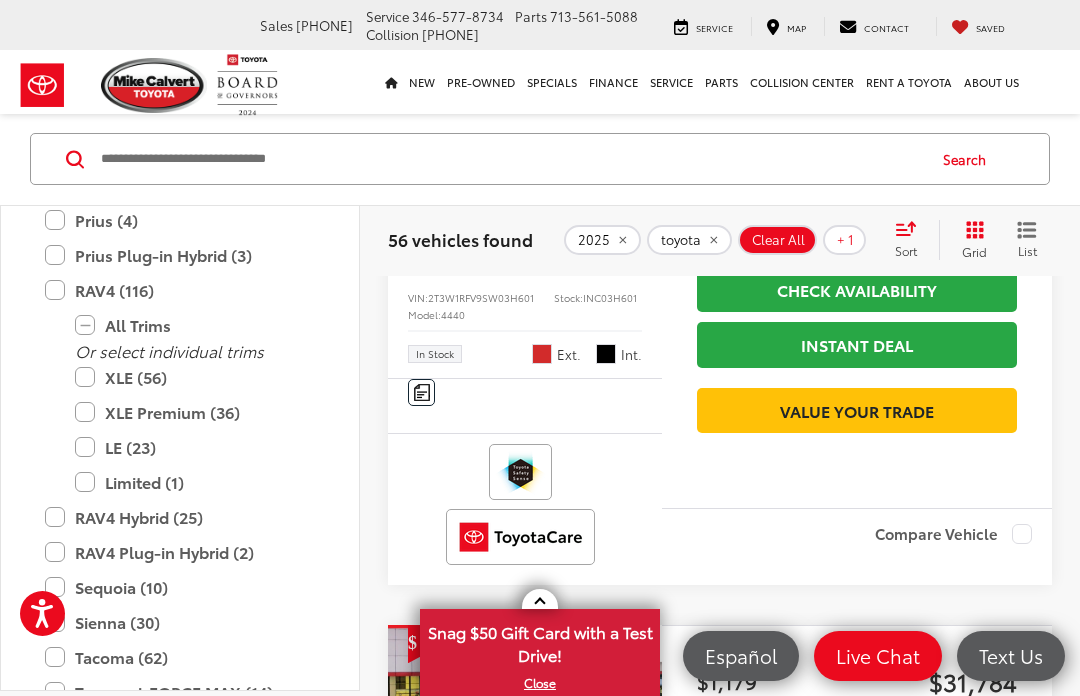 click on "LE (23)" at bounding box center [195, 447] 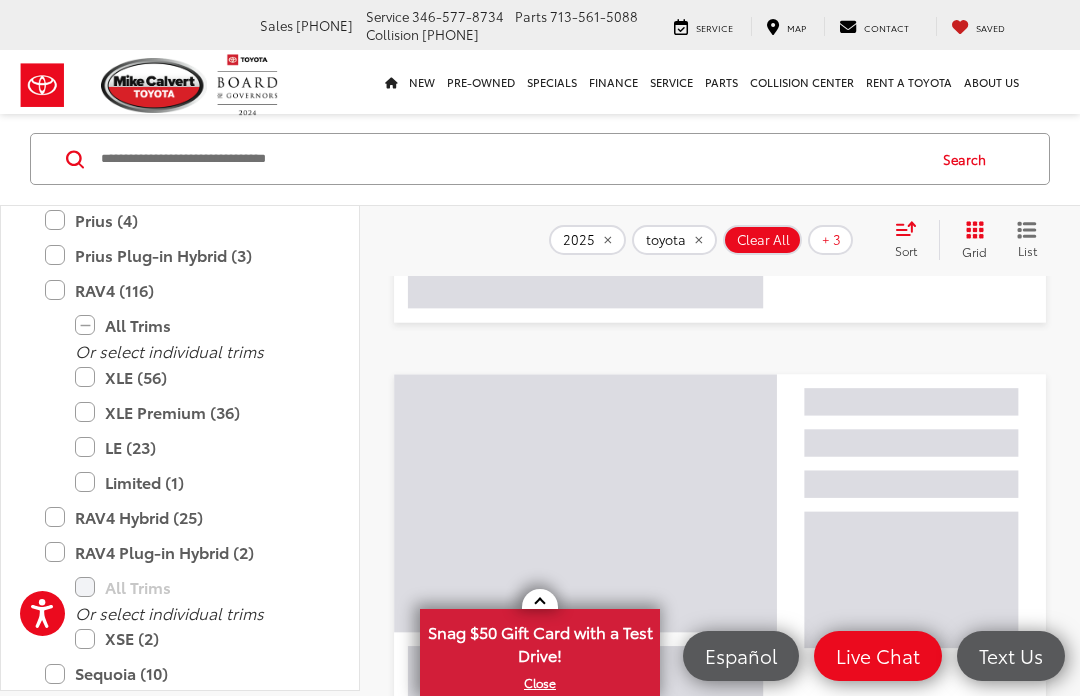 scroll, scrollTop: 152, scrollLeft: 0, axis: vertical 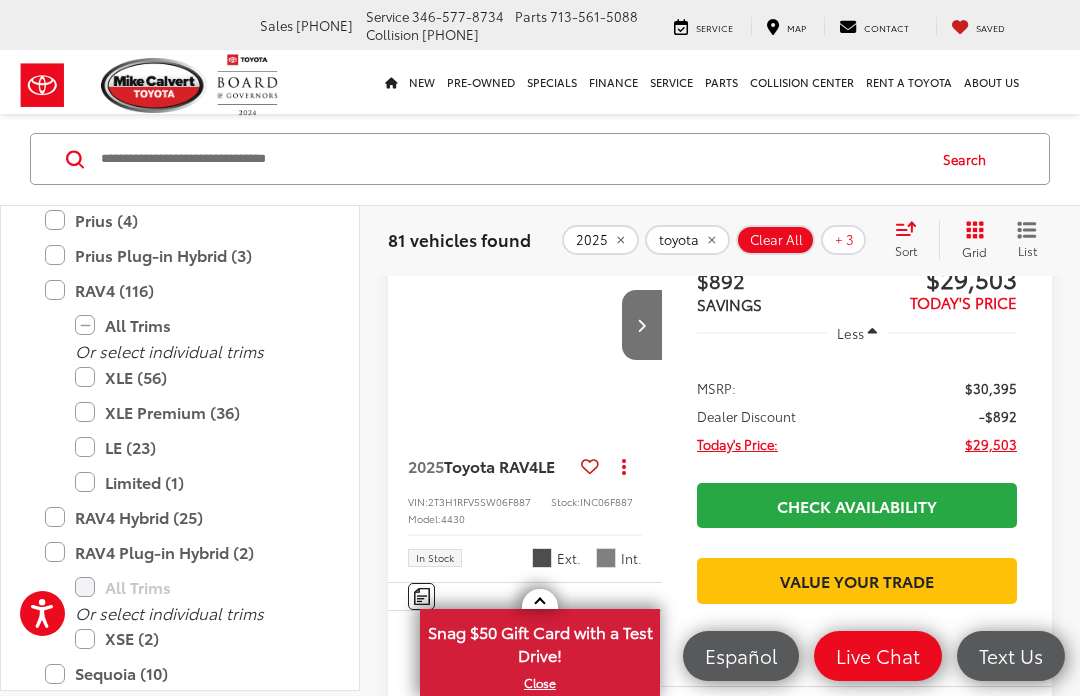 click on "XLE (56)" at bounding box center (195, 377) 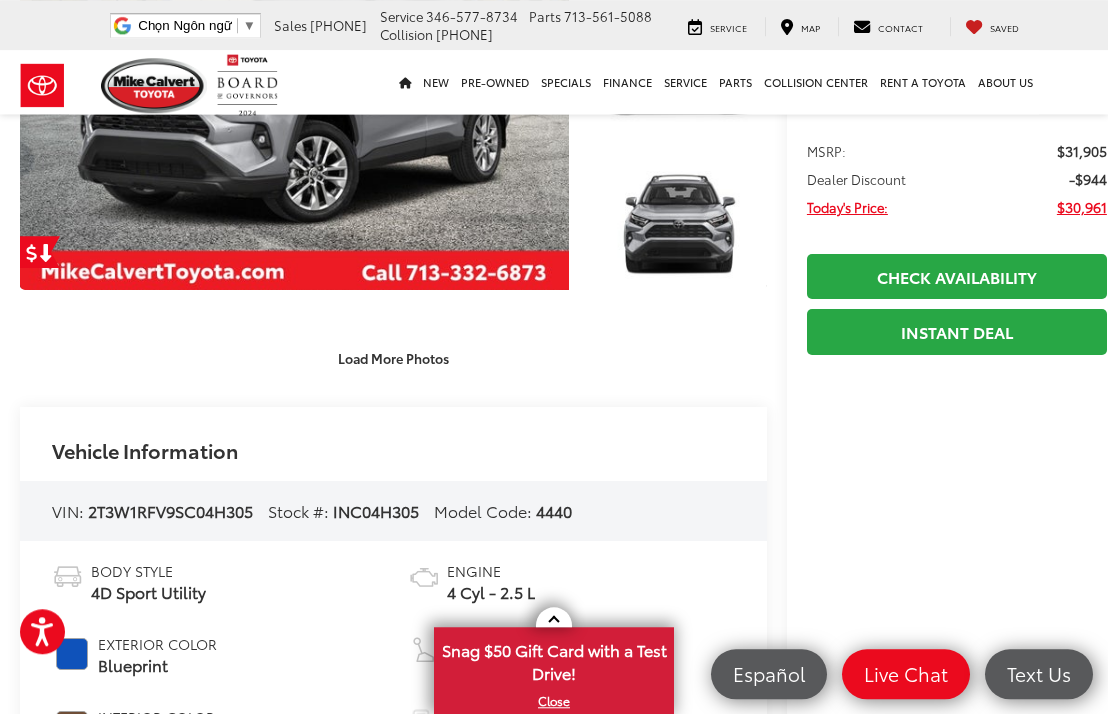 scroll, scrollTop: 737, scrollLeft: 0, axis: vertical 